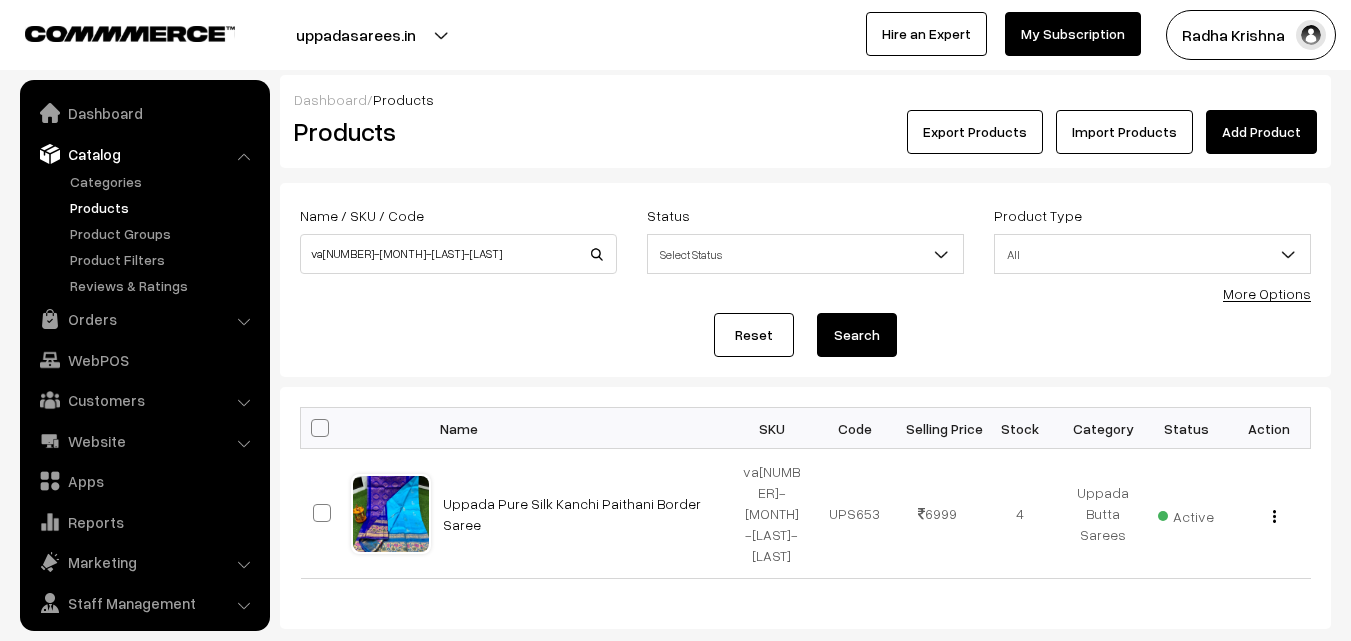 scroll, scrollTop: 0, scrollLeft: 0, axis: both 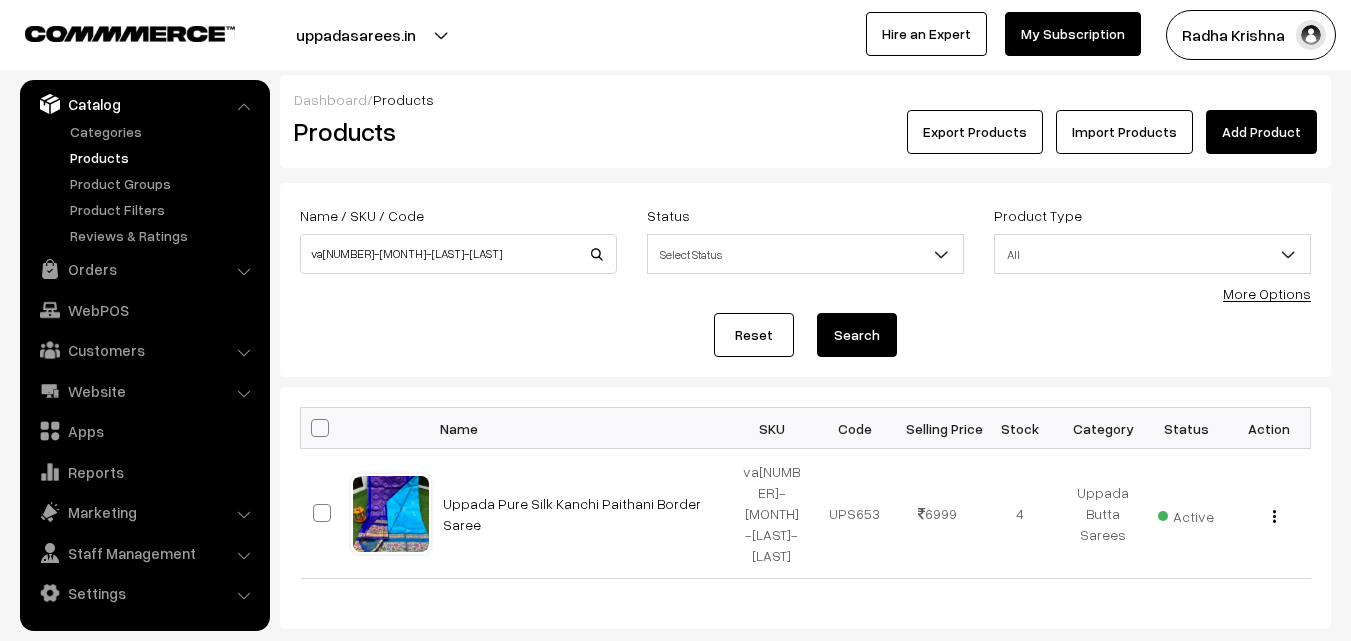 click on "Uppada Pure Silk Kanchi Paithani Border Saree" at bounding box center (572, 514) 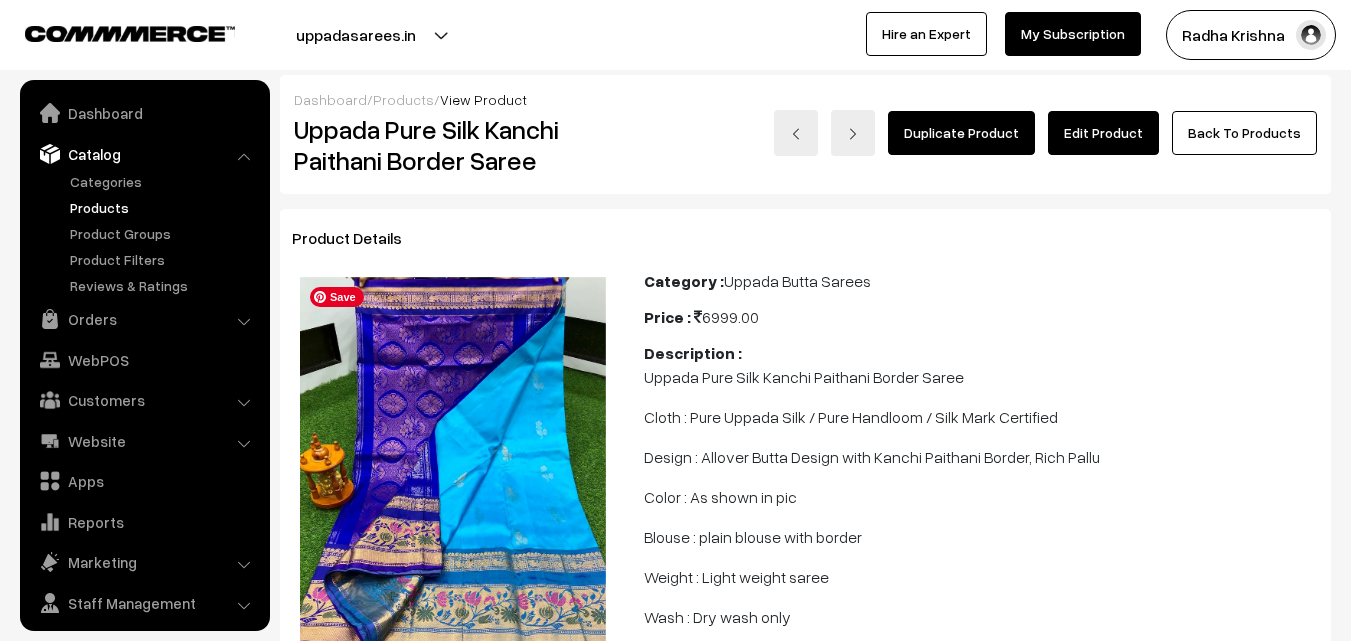 scroll, scrollTop: 0, scrollLeft: 0, axis: both 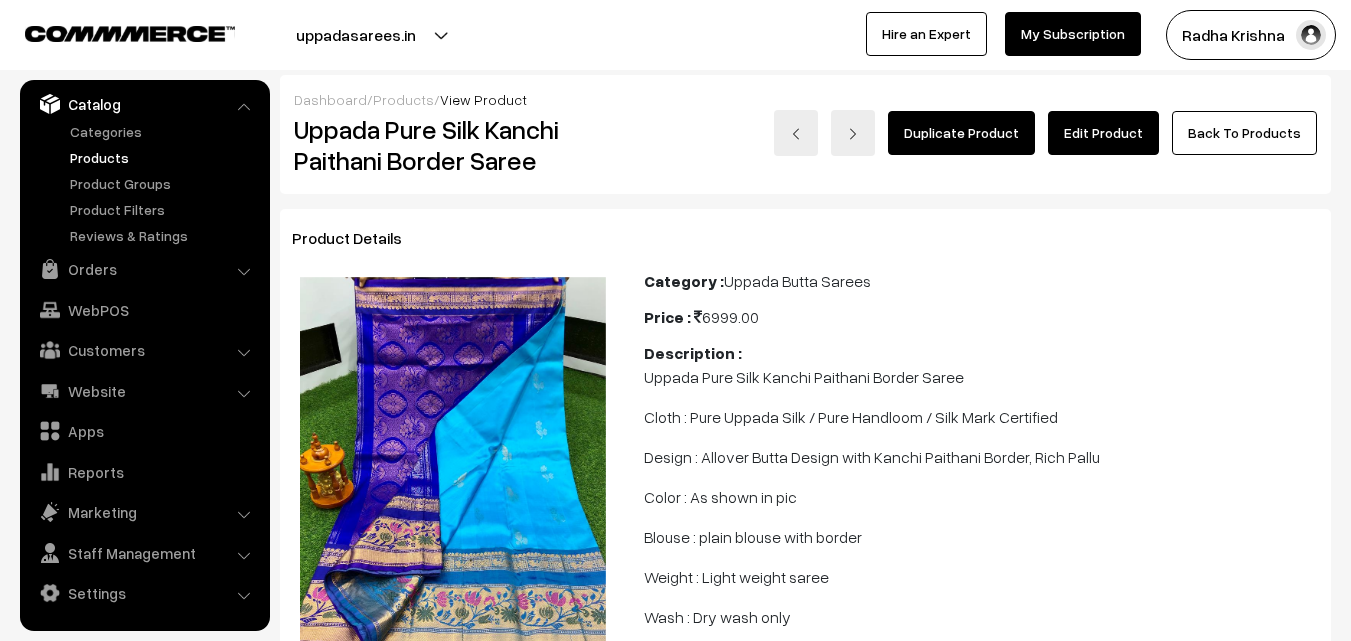 click on "Products" at bounding box center [164, 157] 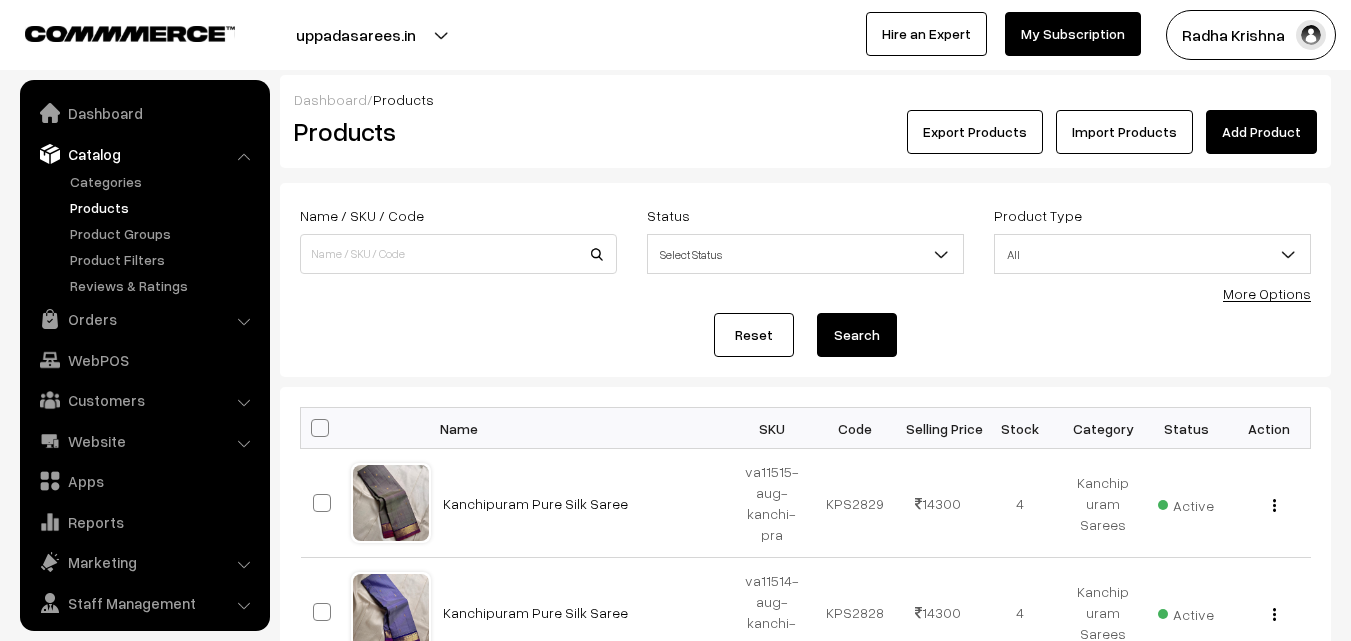scroll, scrollTop: 0, scrollLeft: 0, axis: both 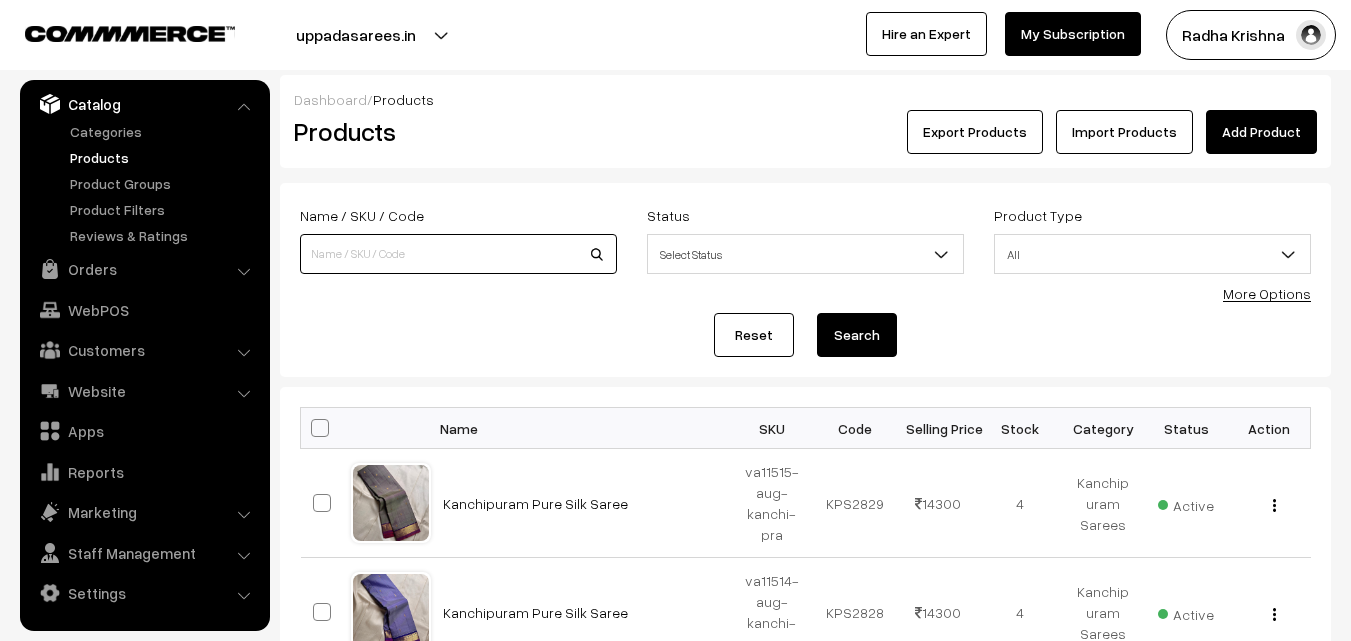 paste on "va11261-jul-uppada-sp" 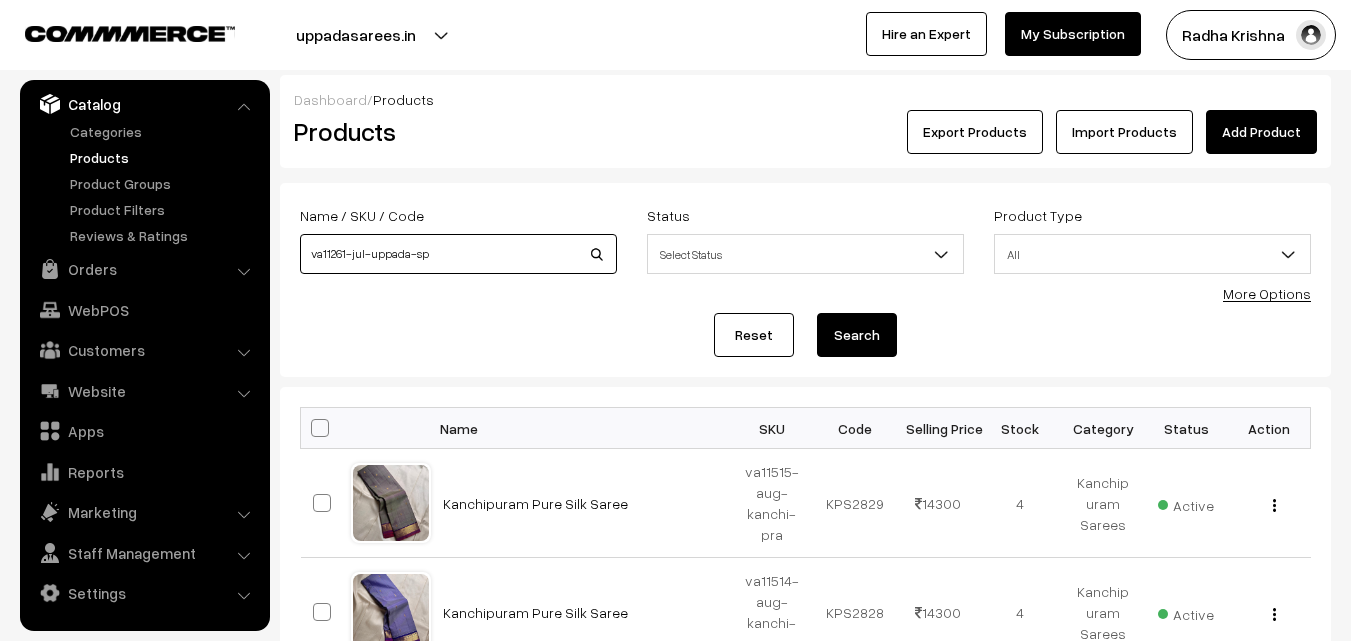 type on "va11261-jul-uppada-sp" 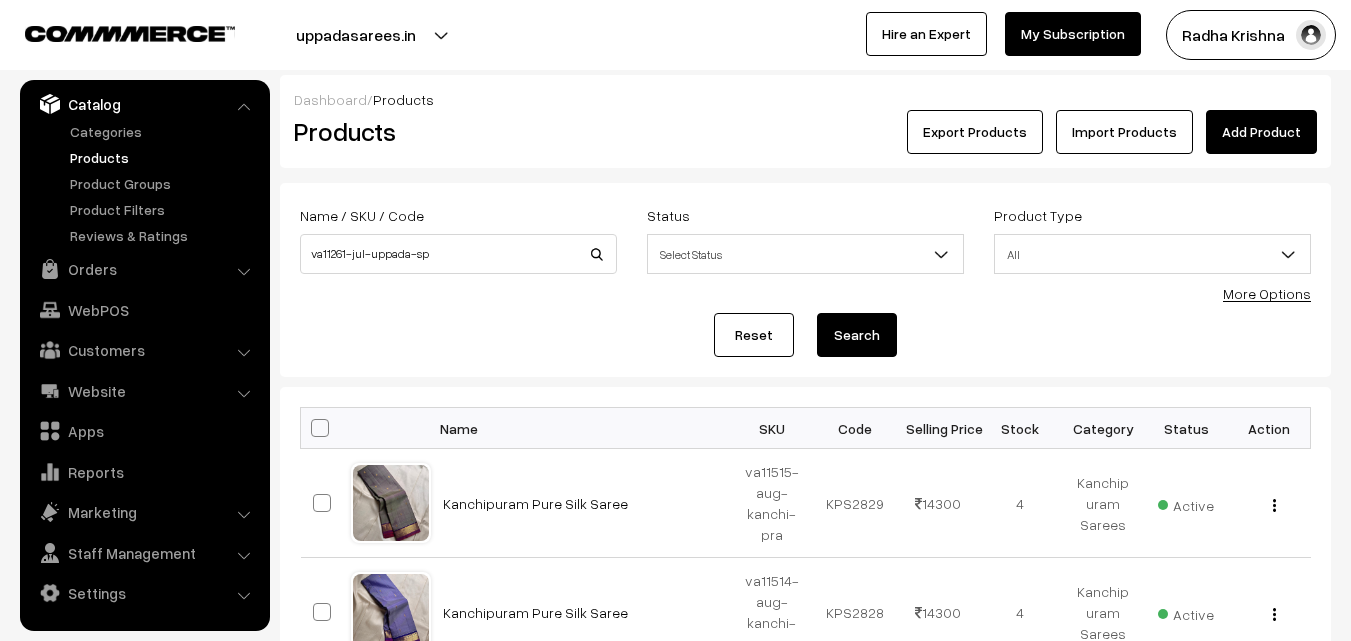 click on "Search" at bounding box center (857, 335) 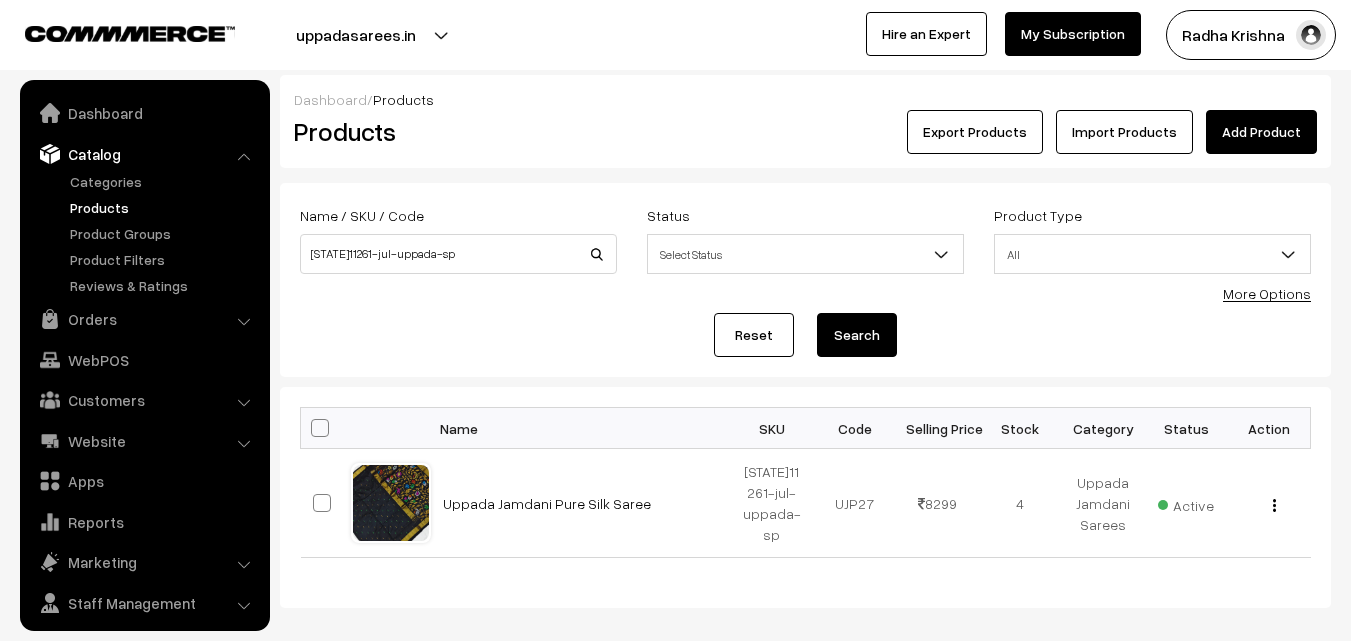 scroll, scrollTop: 0, scrollLeft: 0, axis: both 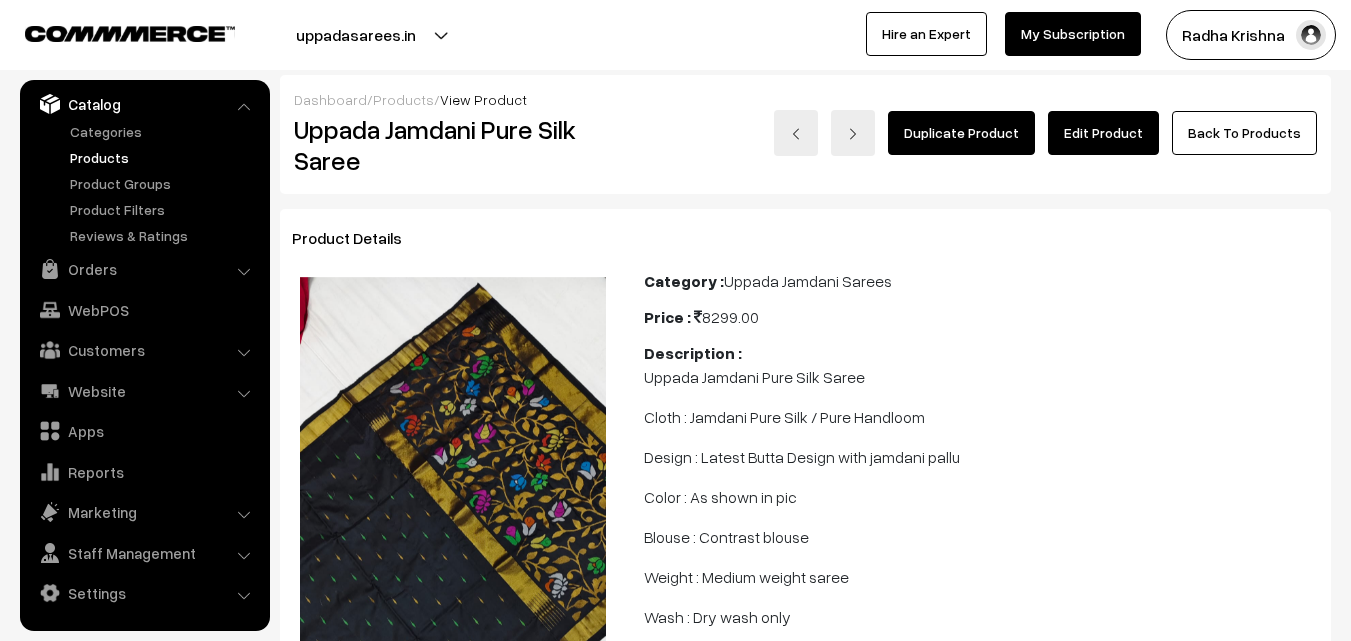 click on "Catalog" at bounding box center [144, 104] 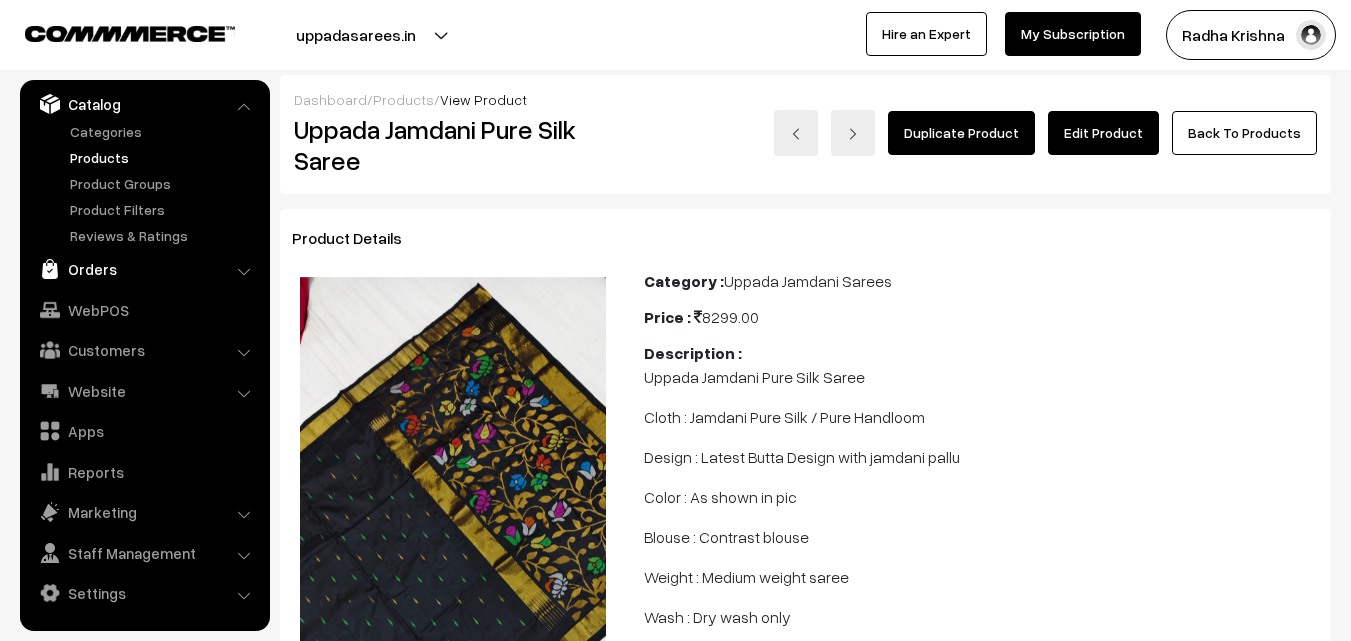 click on "Orders" at bounding box center (144, 269) 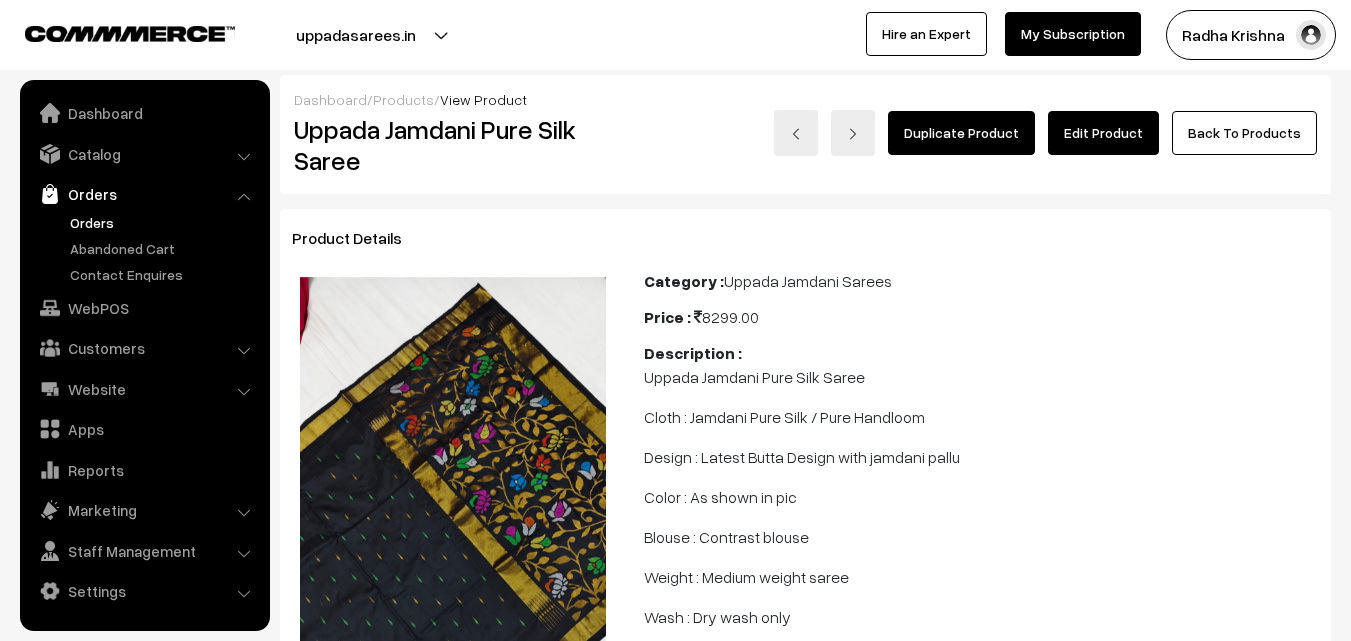 click on "Orders" at bounding box center (164, 222) 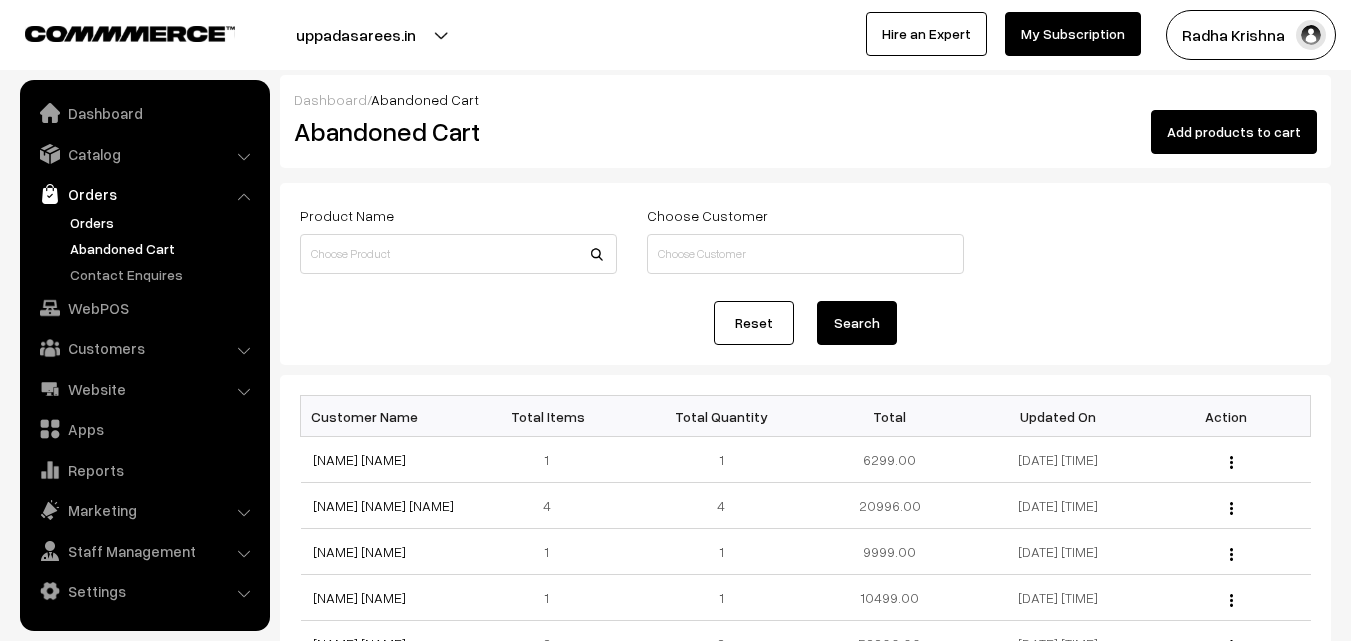 scroll, scrollTop: 0, scrollLeft: 0, axis: both 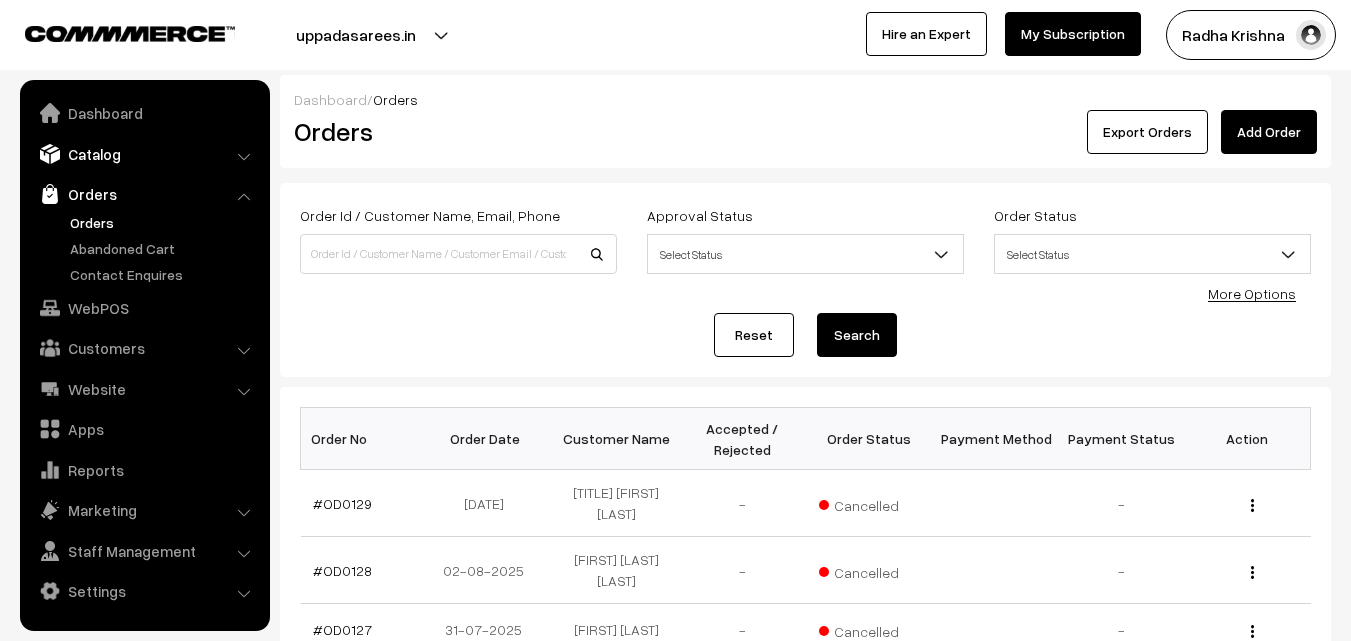 click on "Catalog" at bounding box center (144, 154) 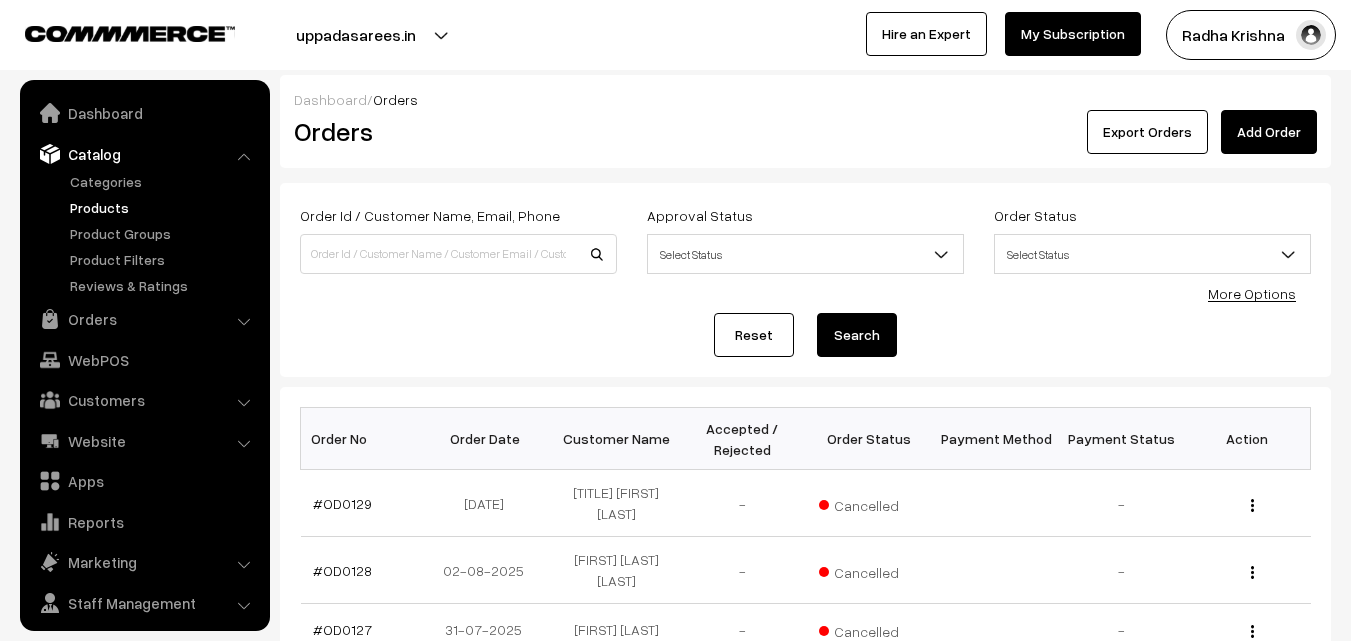 click on "Products" at bounding box center (164, 207) 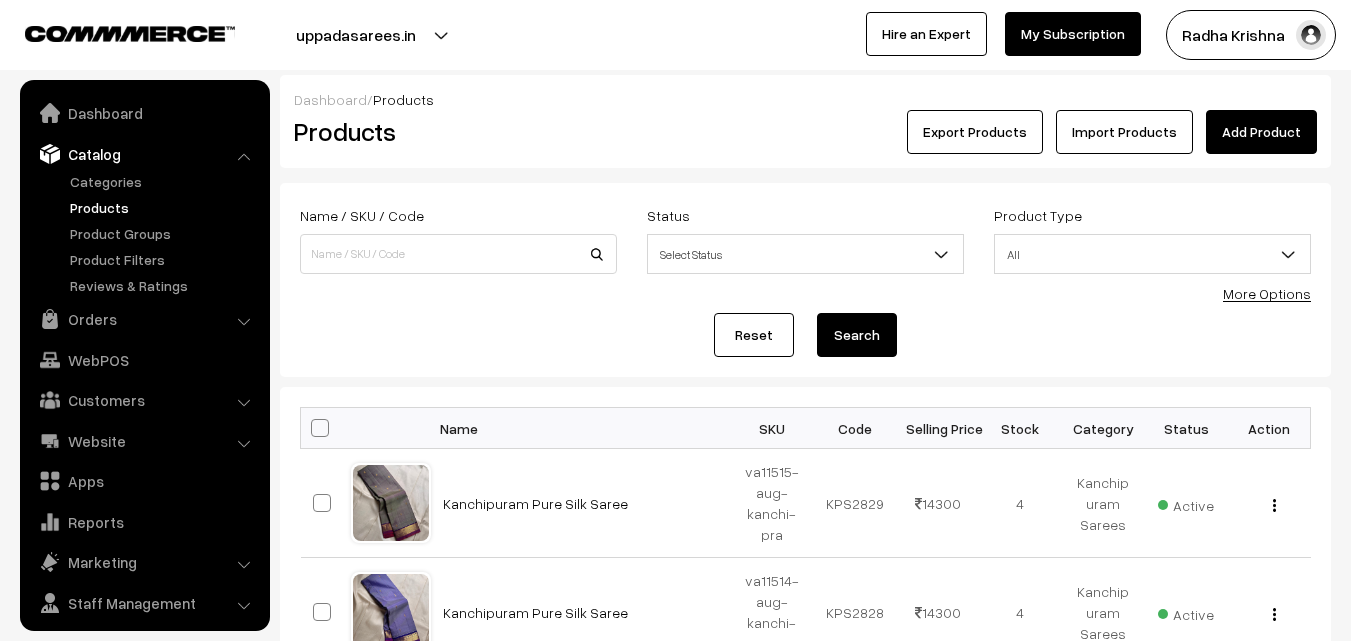 scroll, scrollTop: 0, scrollLeft: 0, axis: both 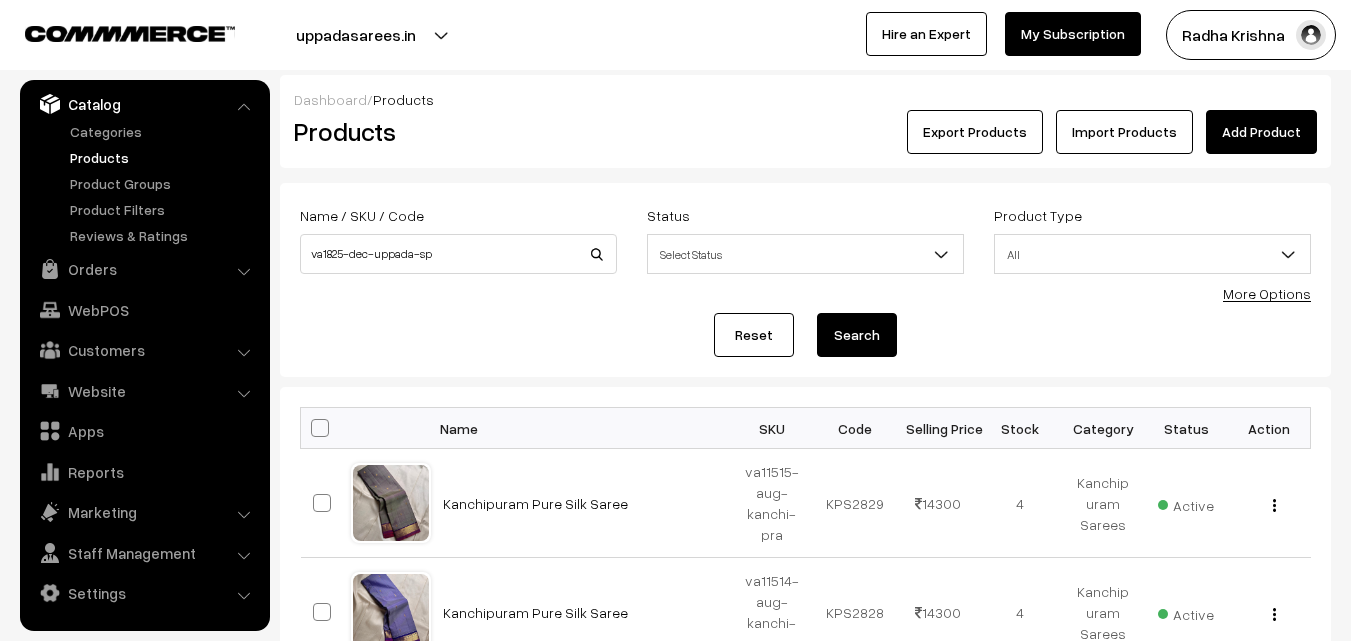 type on "va1825-dec-uppada-sp" 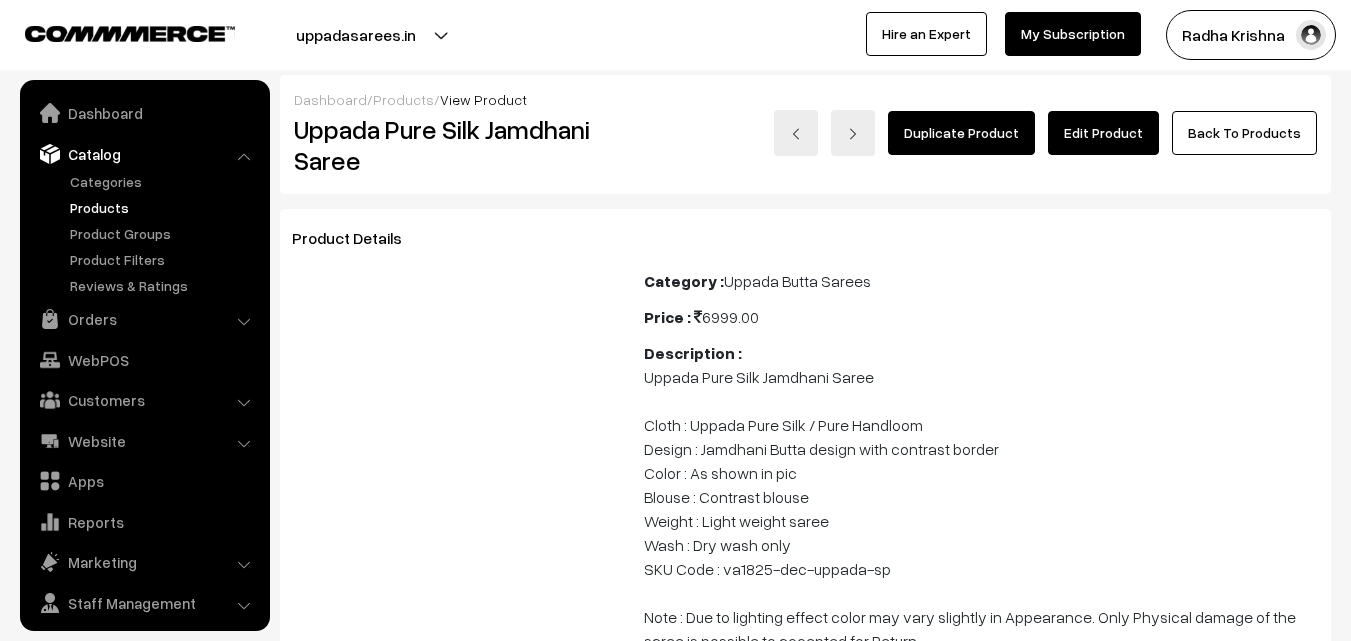 scroll, scrollTop: 0, scrollLeft: 0, axis: both 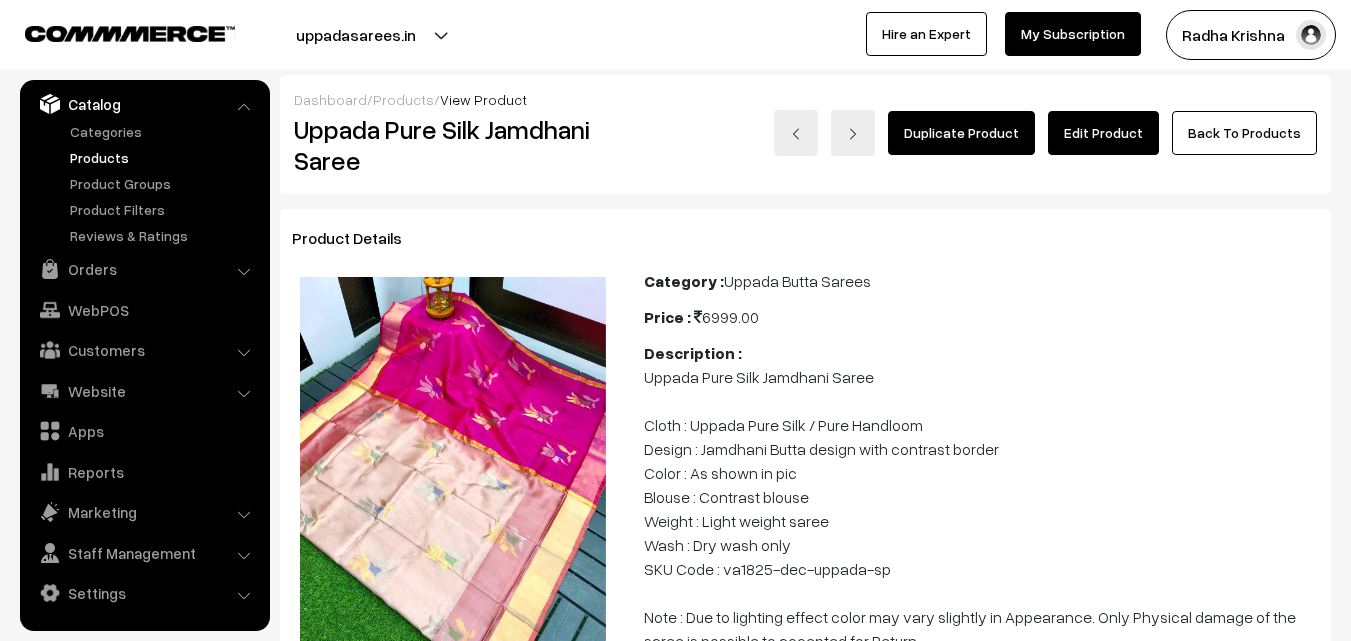 click on "Products" at bounding box center [164, 157] 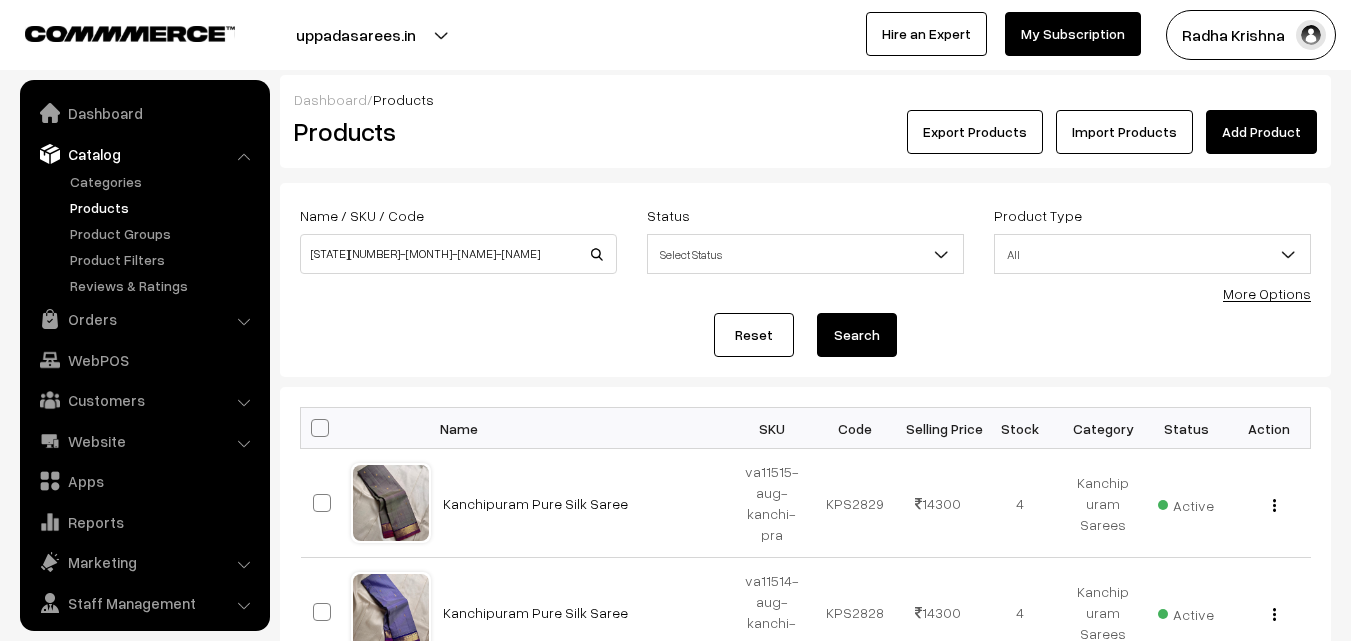 scroll, scrollTop: 0, scrollLeft: 0, axis: both 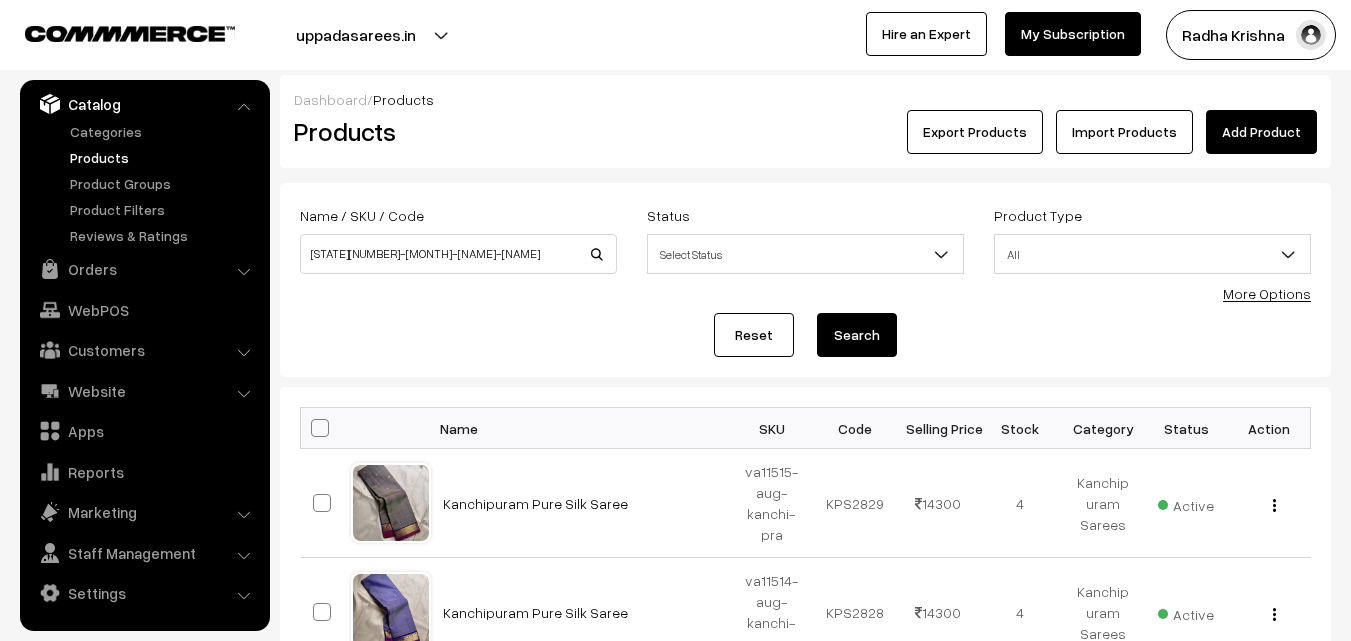 type on "[STATE][NUMBER]-[MONTH]-[NAME]-[NAME]" 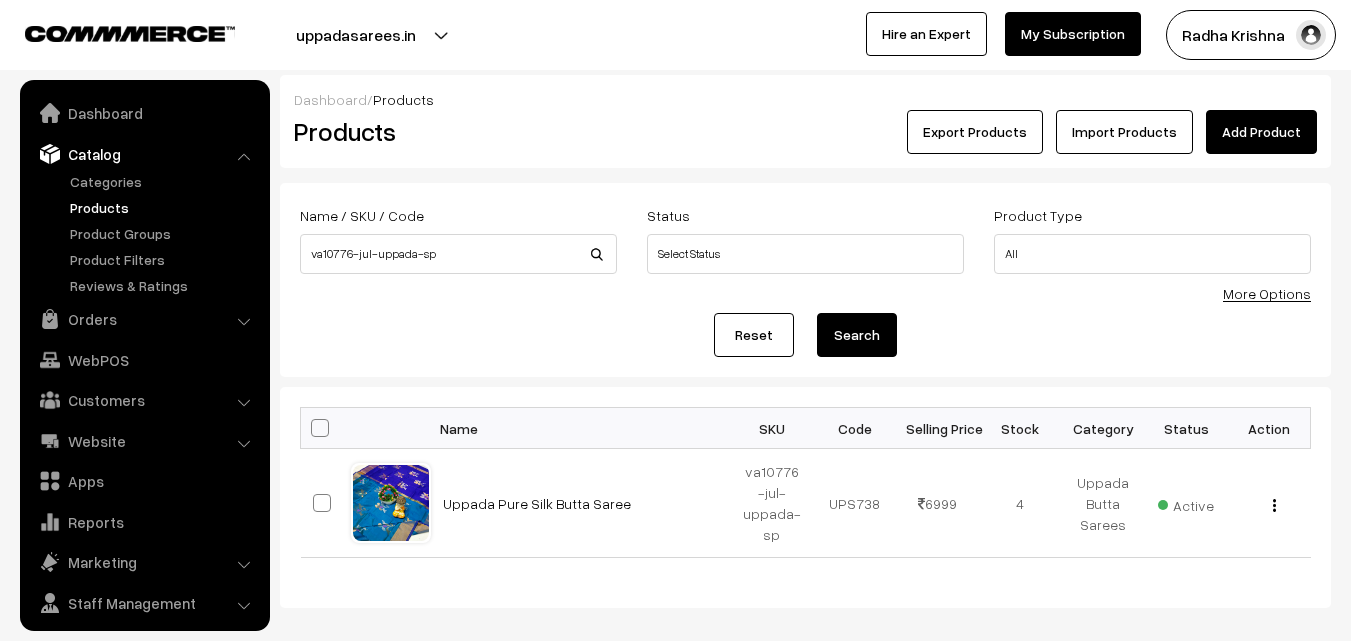 scroll, scrollTop: 97, scrollLeft: 0, axis: vertical 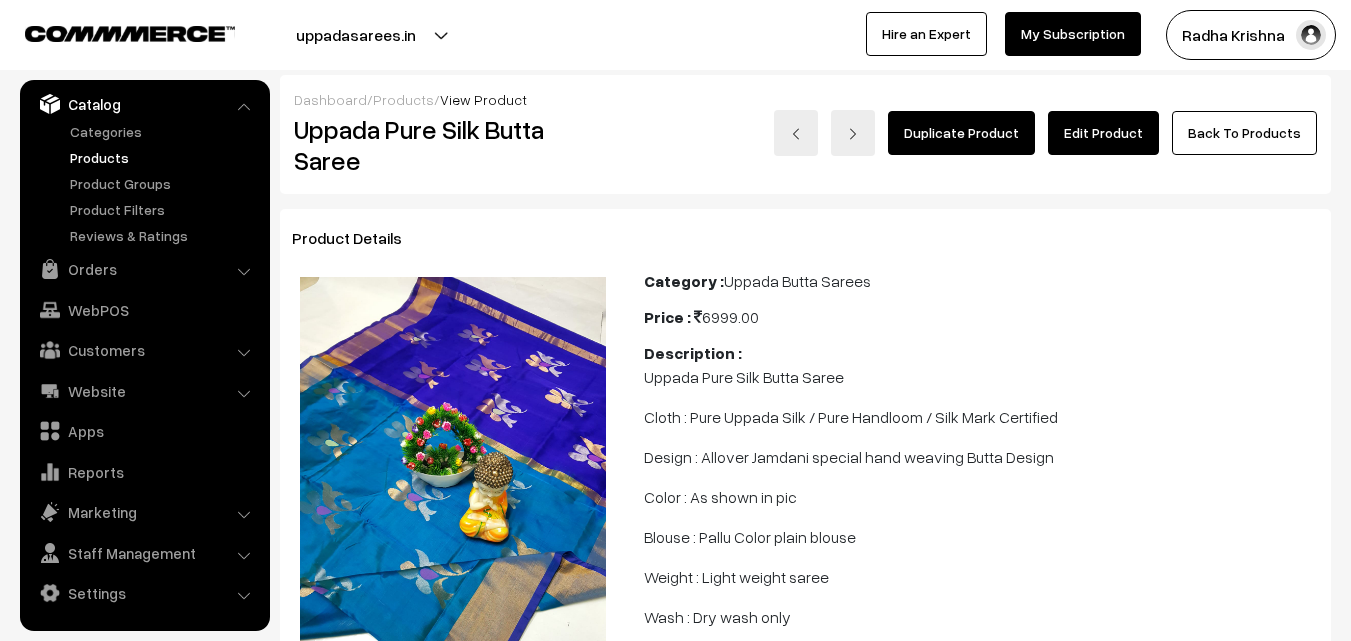 click on "Products" at bounding box center [164, 157] 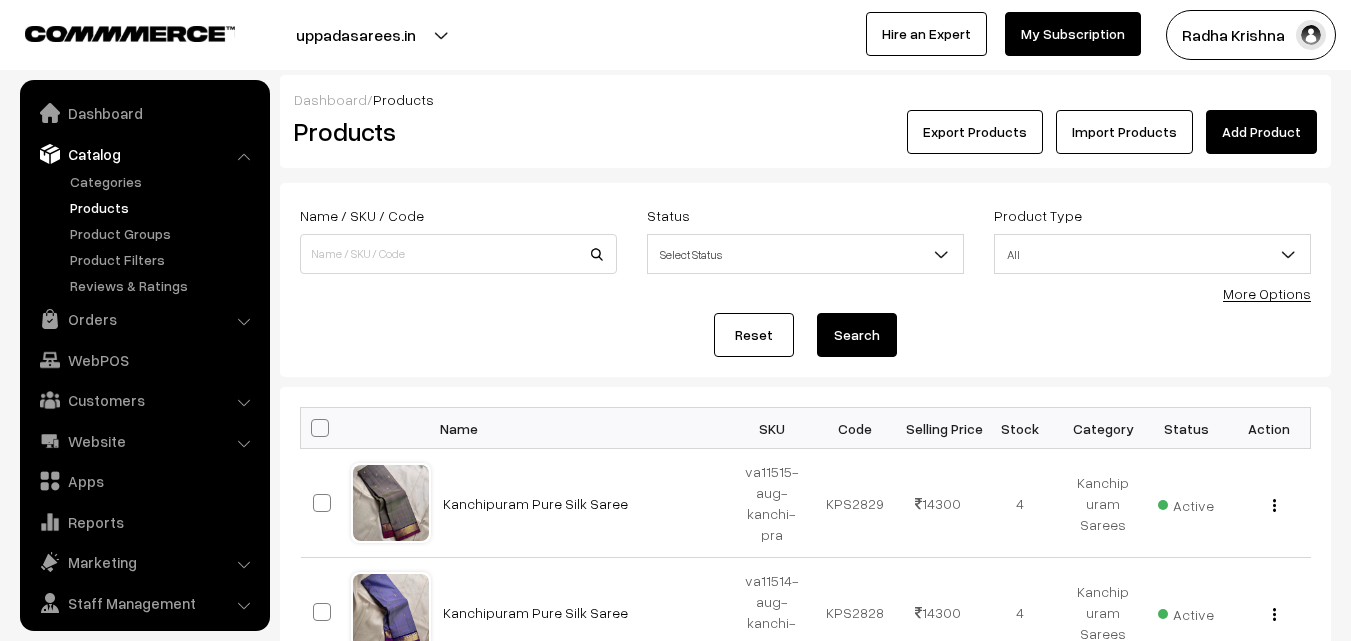 scroll, scrollTop: 0, scrollLeft: 0, axis: both 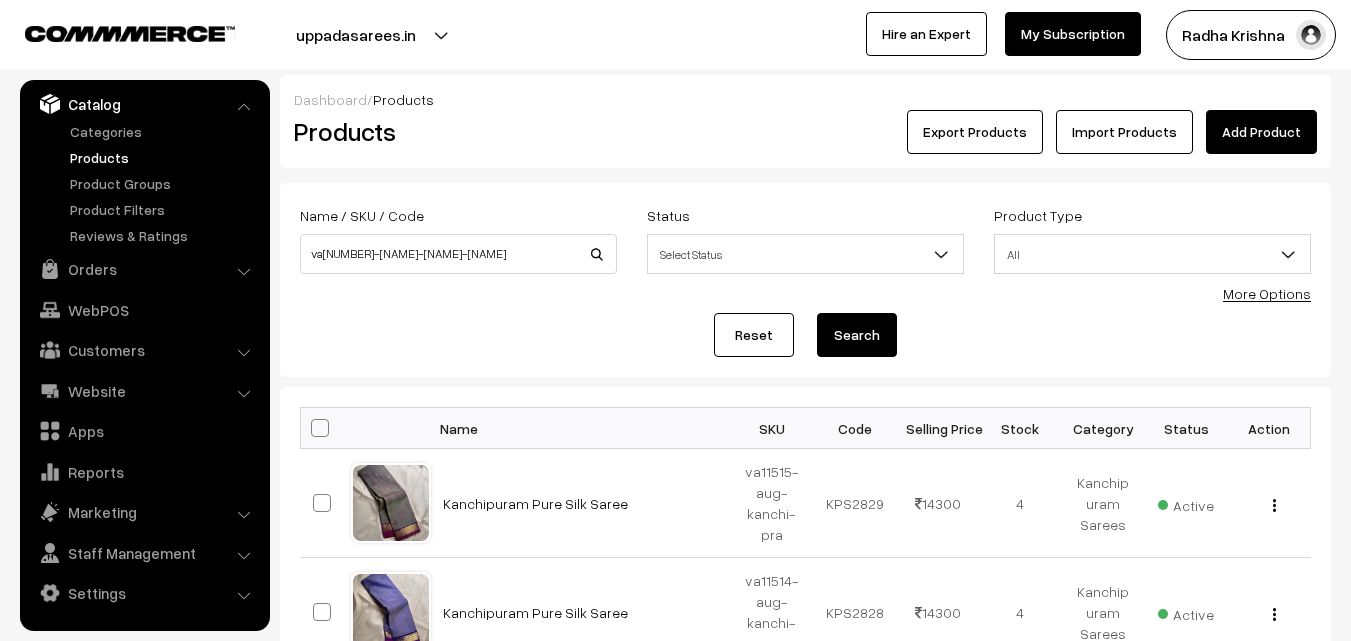 type on "va[NUMBER]-[NAME]-[NAME]-[NAME]" 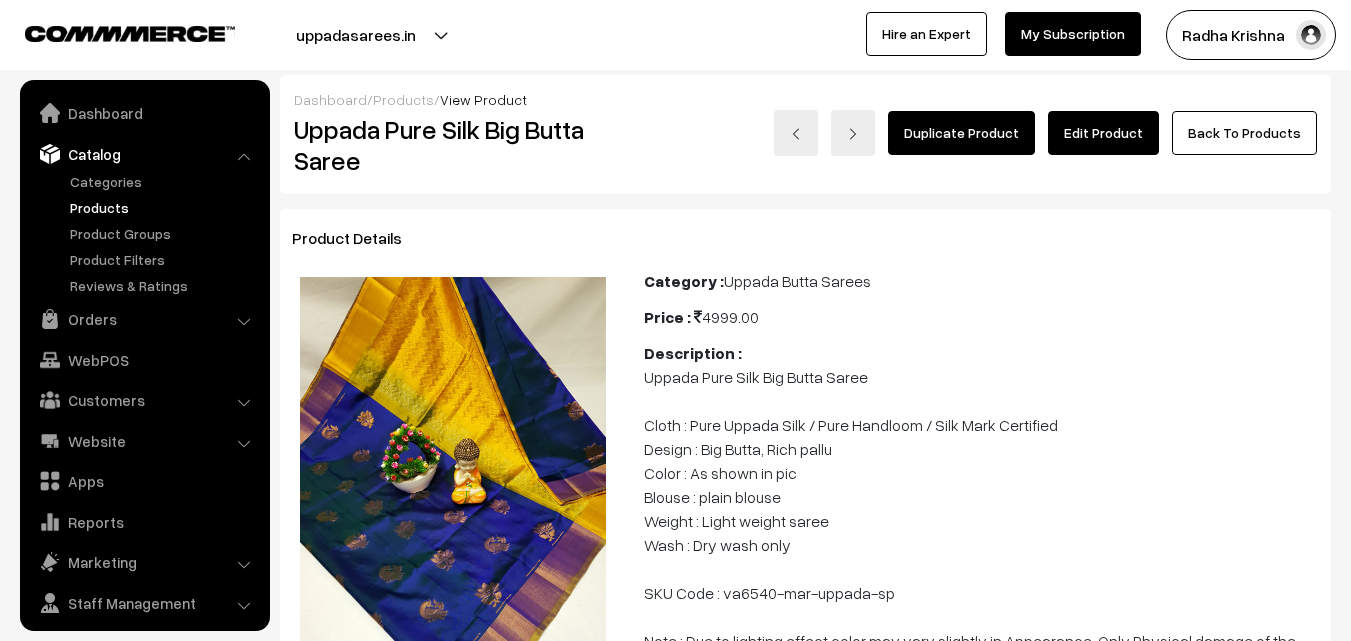 scroll, scrollTop: 0, scrollLeft: 0, axis: both 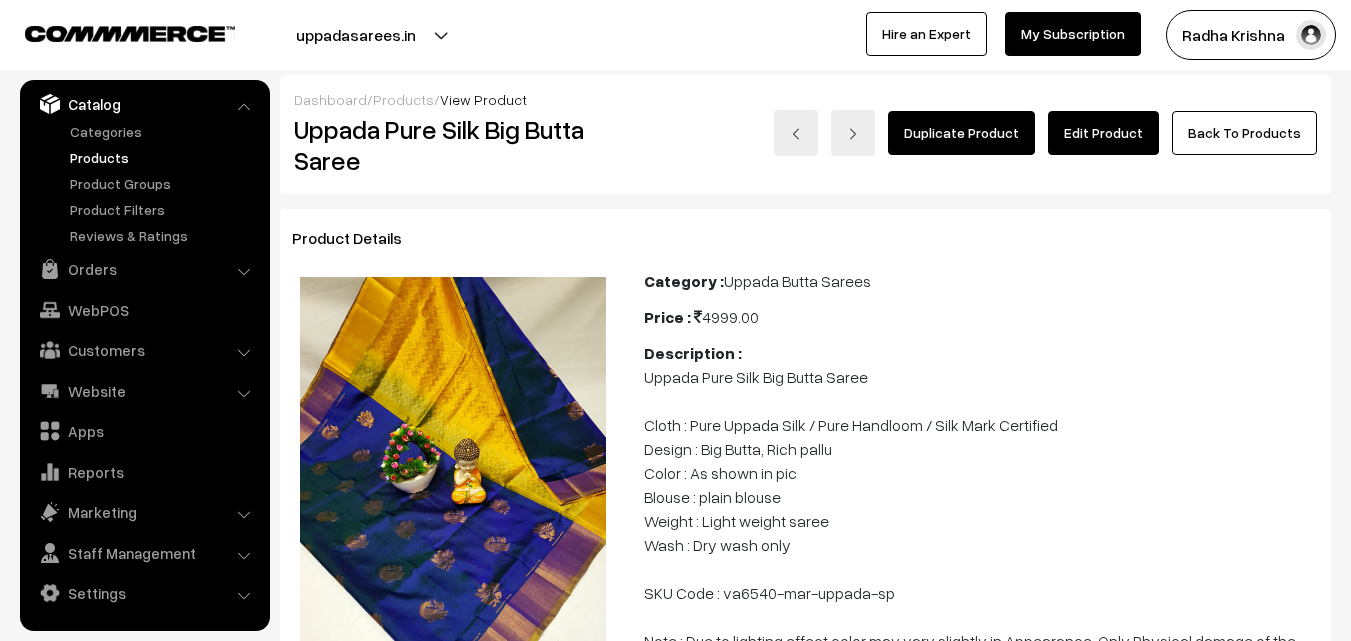 click on "Products" at bounding box center (164, 157) 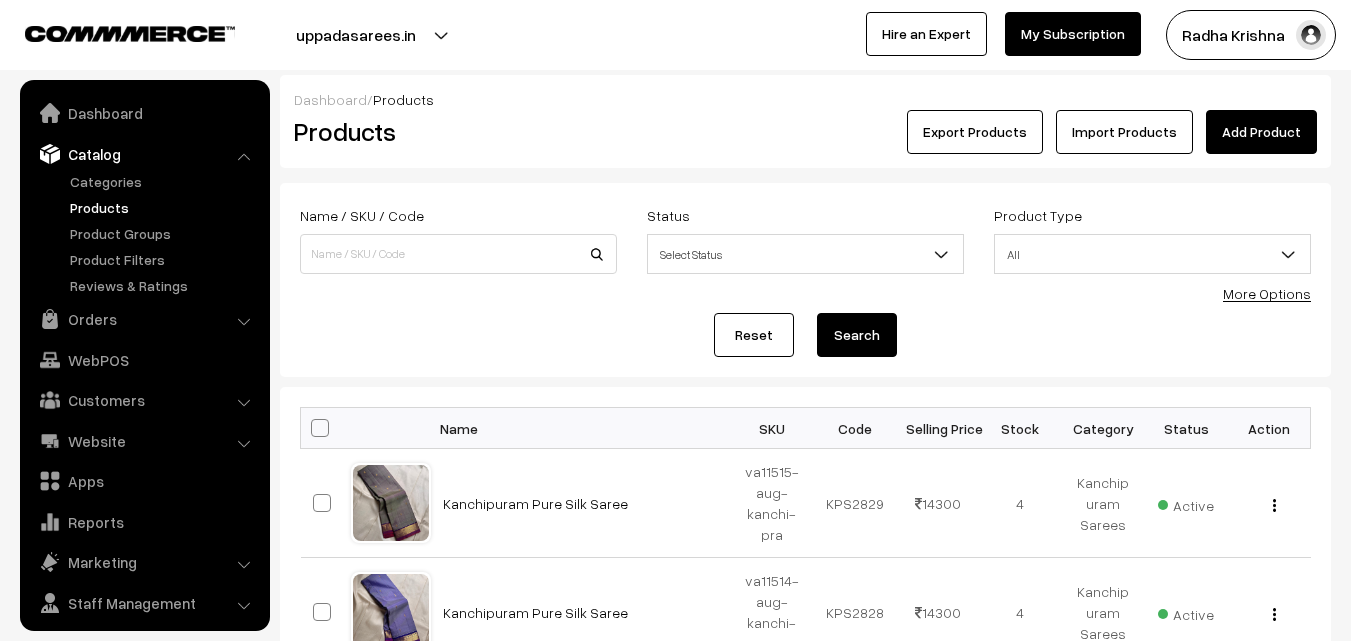 scroll, scrollTop: 0, scrollLeft: 0, axis: both 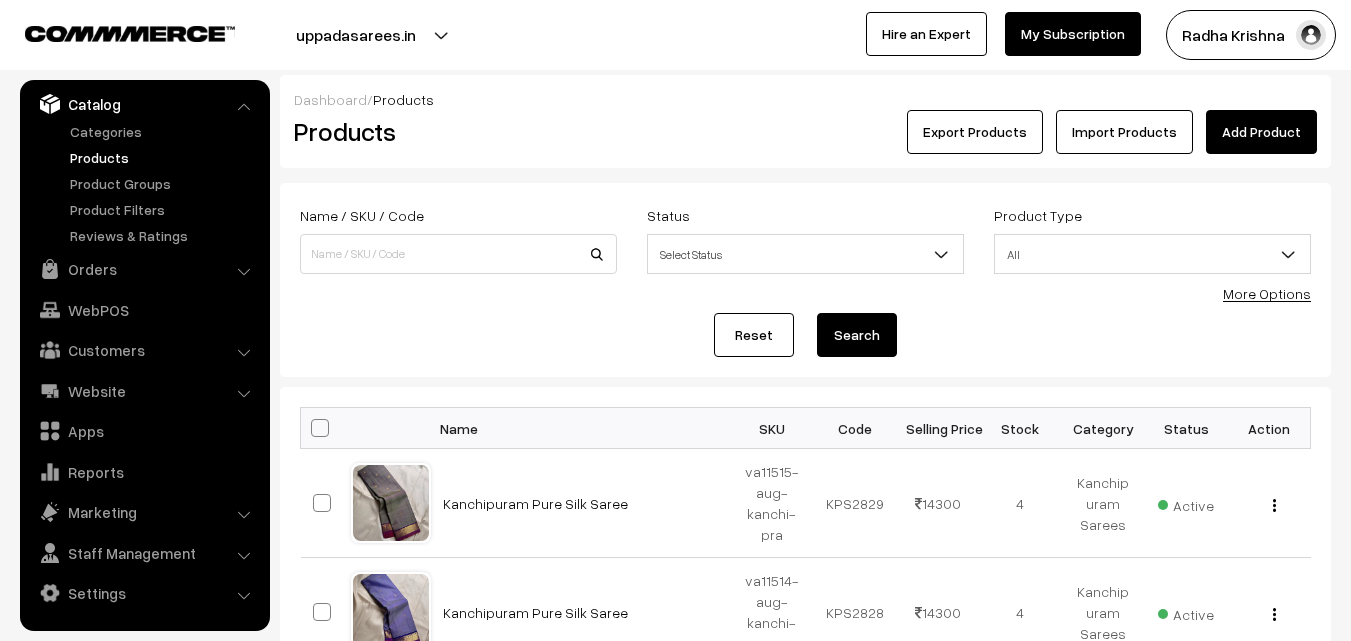 drag, startPoint x: 0, startPoint y: 0, endPoint x: 347, endPoint y: 249, distance: 427.09485 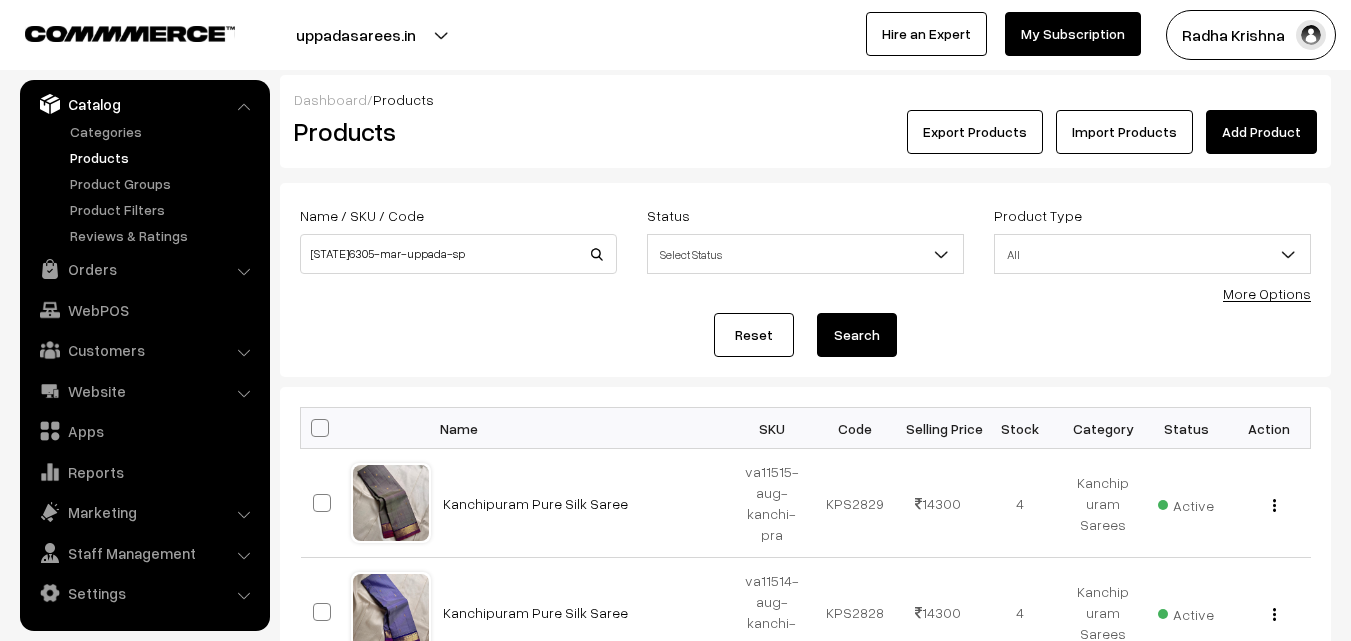 type on "va6305-mar-uppada-sp" 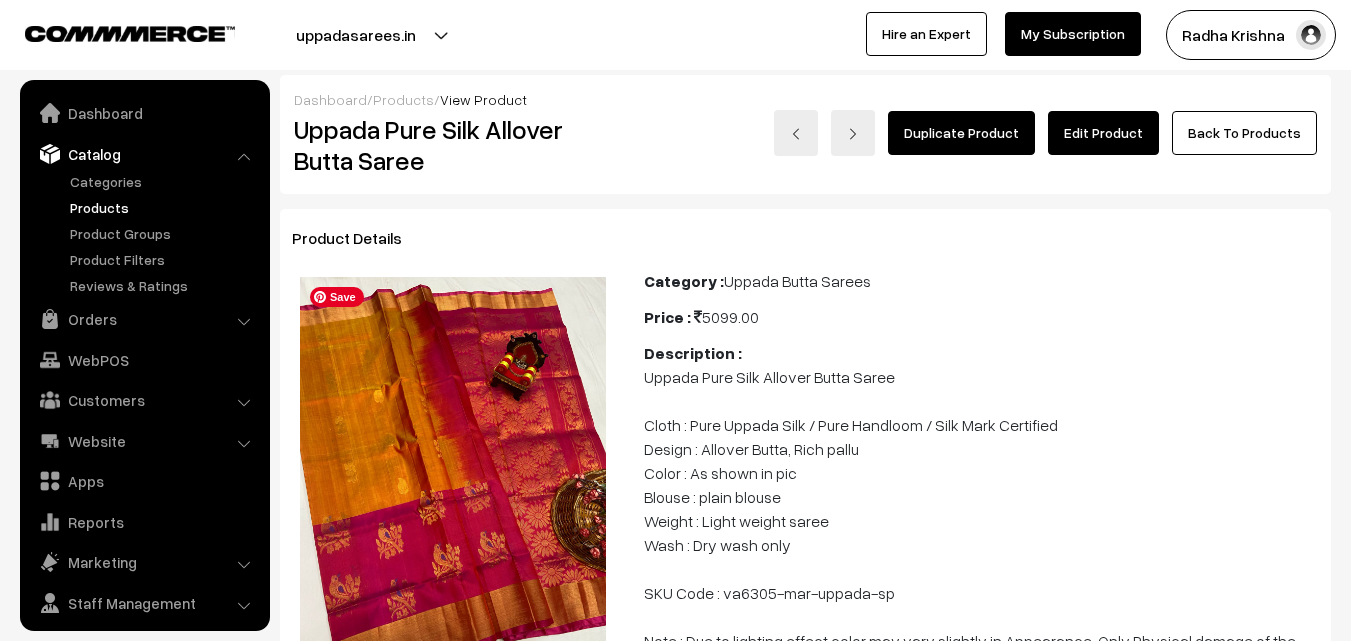 scroll, scrollTop: 0, scrollLeft: 0, axis: both 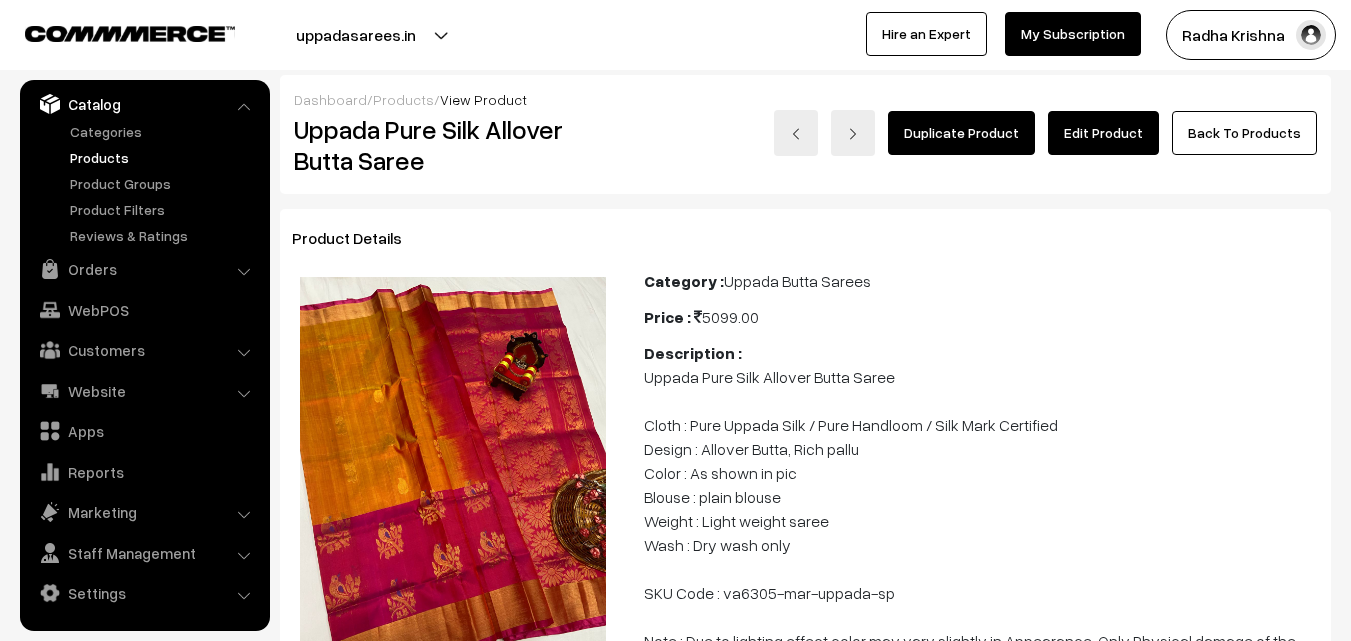 click on "Products" at bounding box center [164, 157] 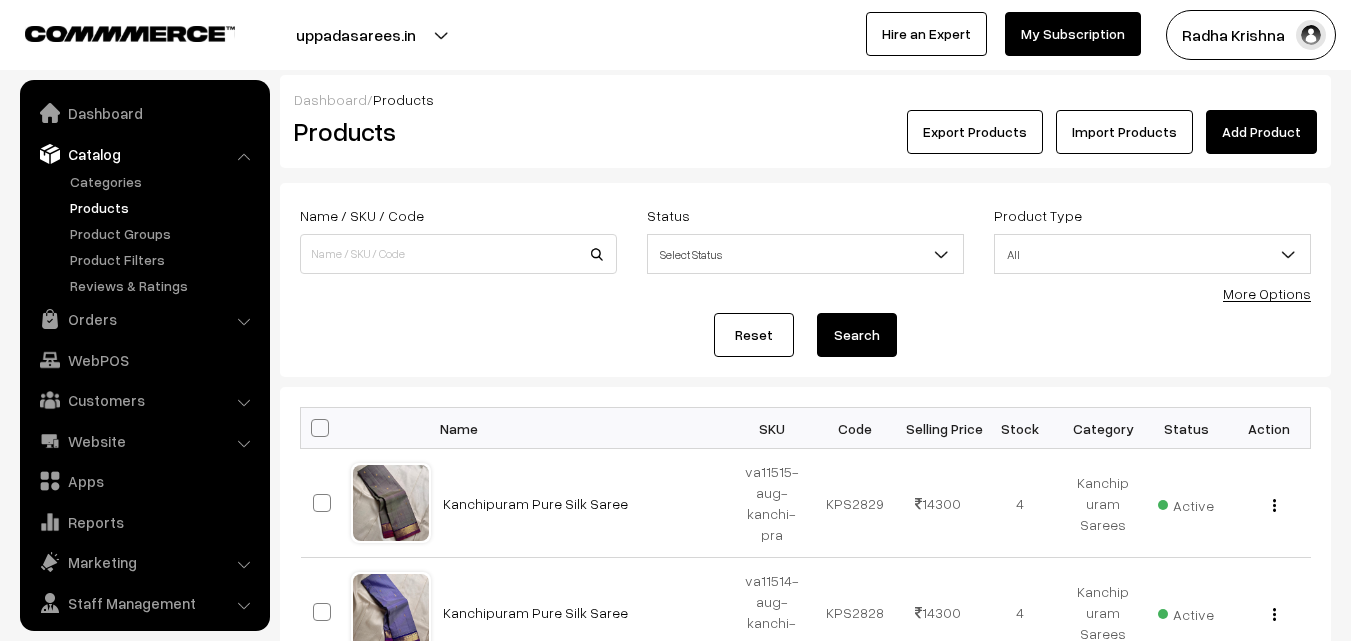 scroll, scrollTop: 0, scrollLeft: 0, axis: both 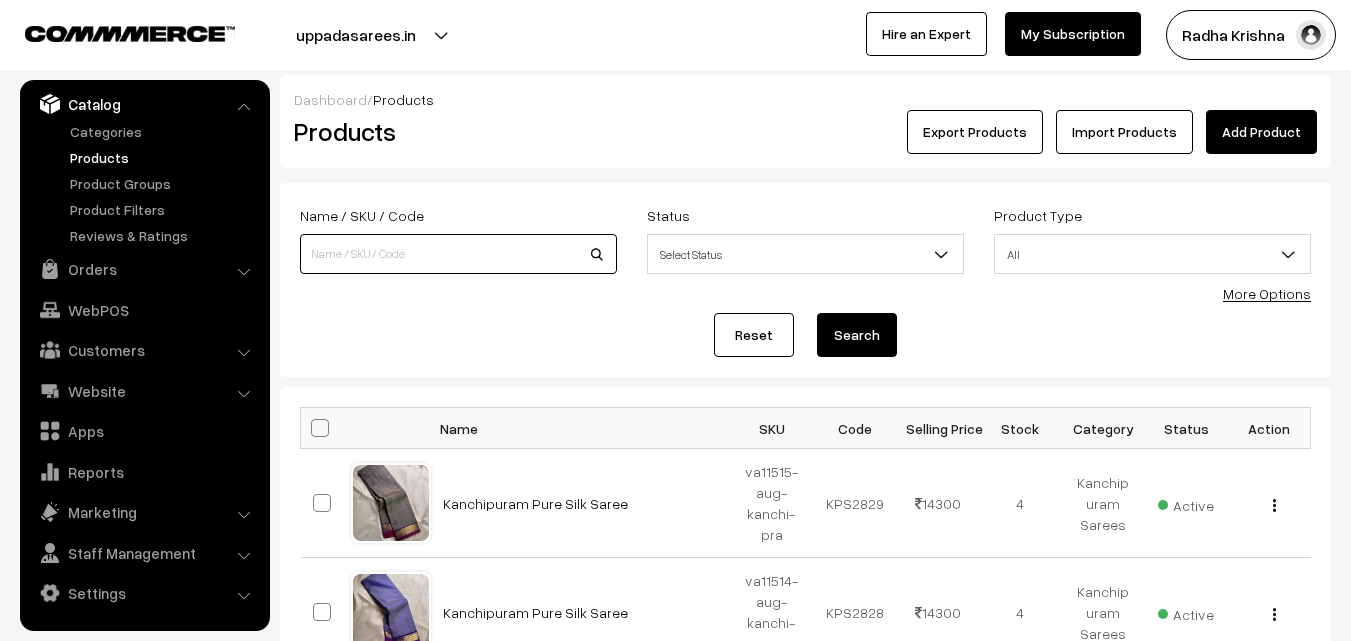 click at bounding box center [458, 254] 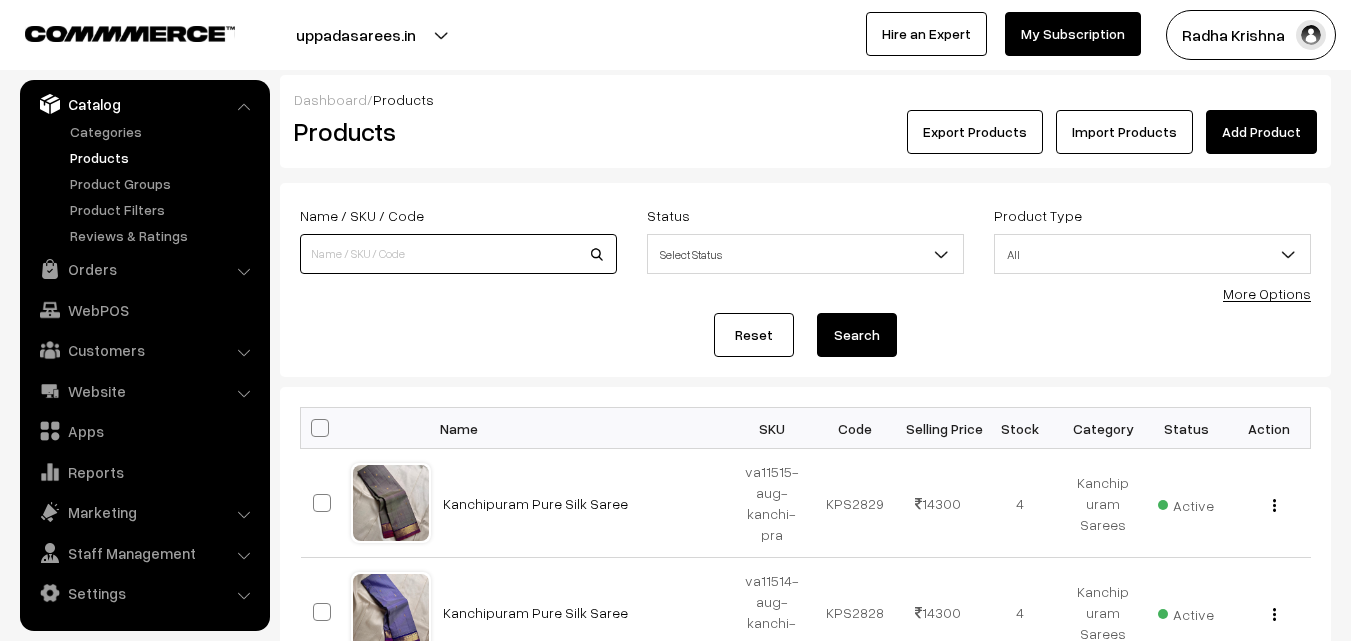 paste on "[STATE][NUMBER]-[MONTH]-[NAME]-[NAME]" 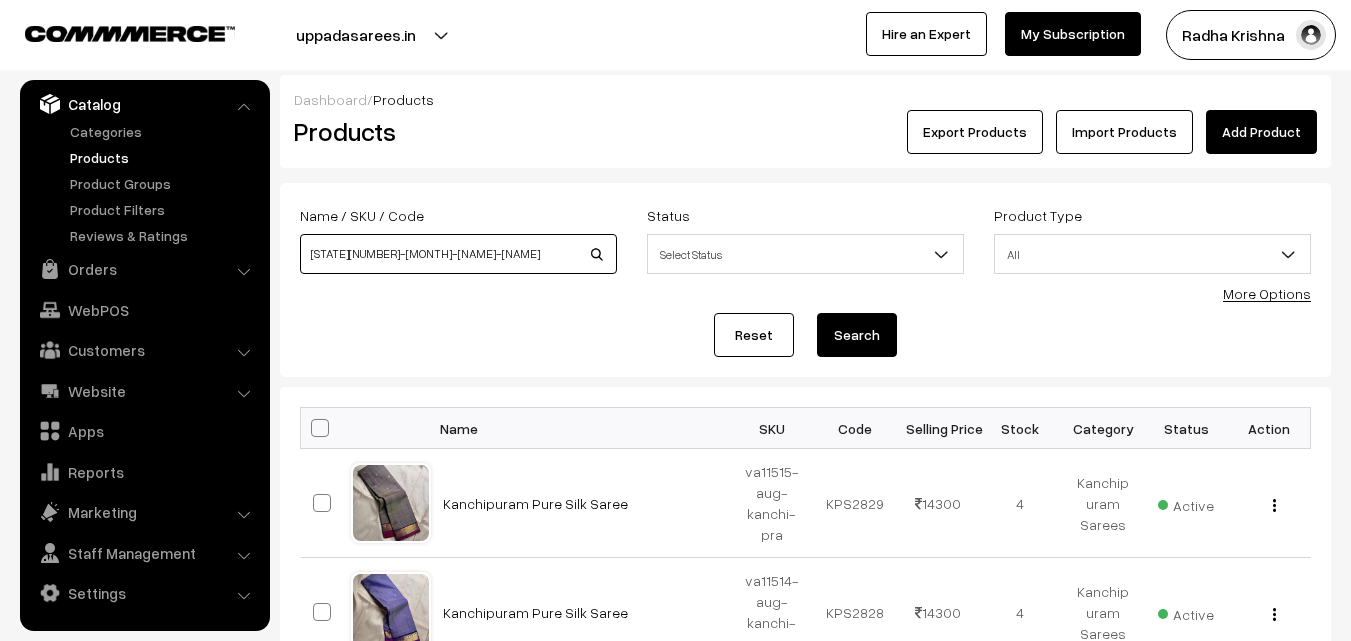 type on "[STATE][NUMBER]-[MONTH]-[NAME]-[NAME]" 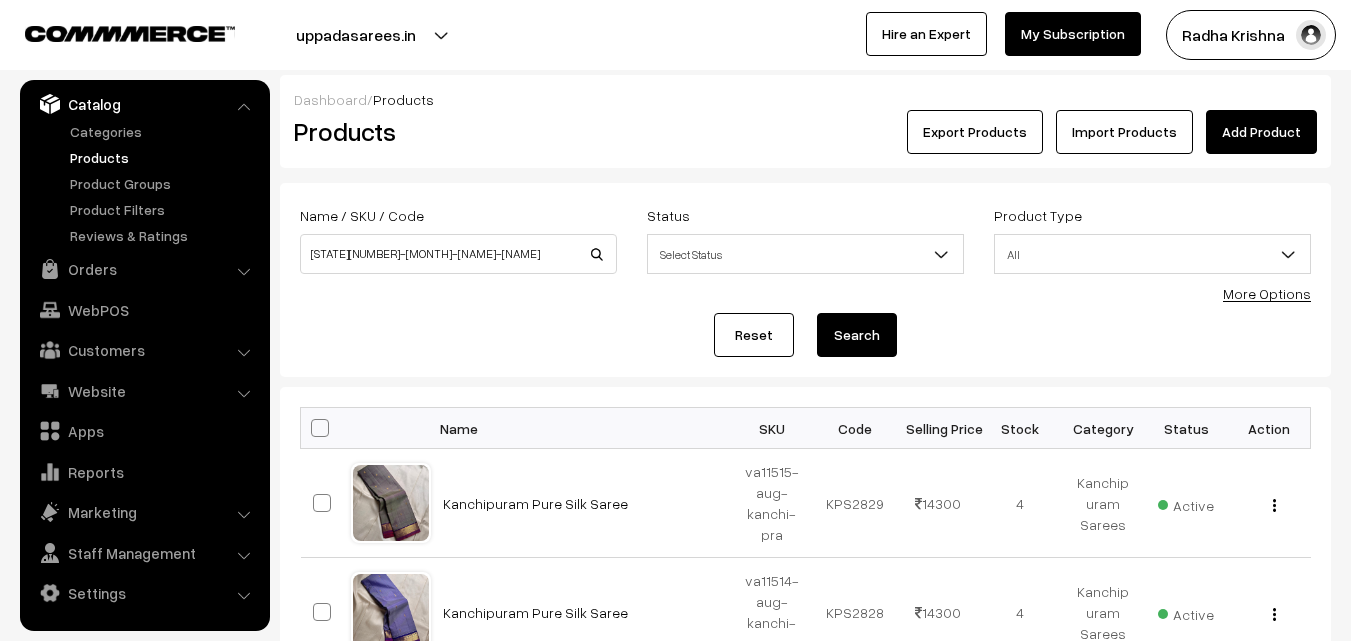 click on "Search" at bounding box center (857, 335) 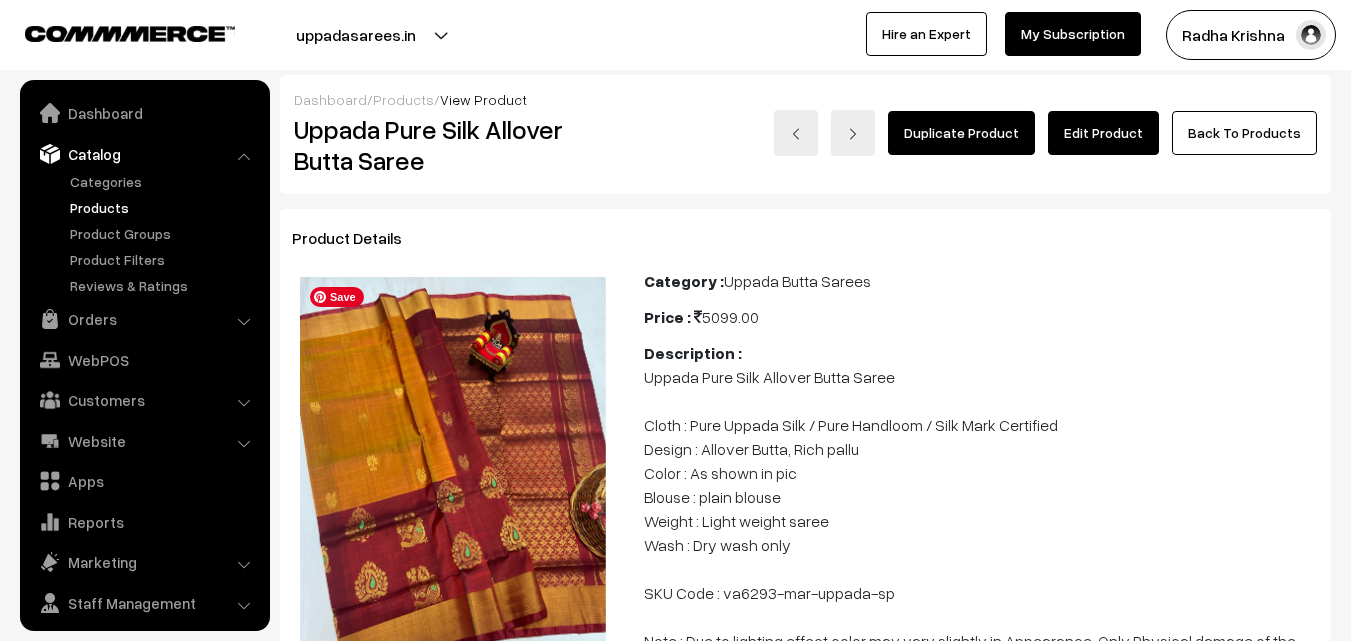 scroll, scrollTop: 0, scrollLeft: 0, axis: both 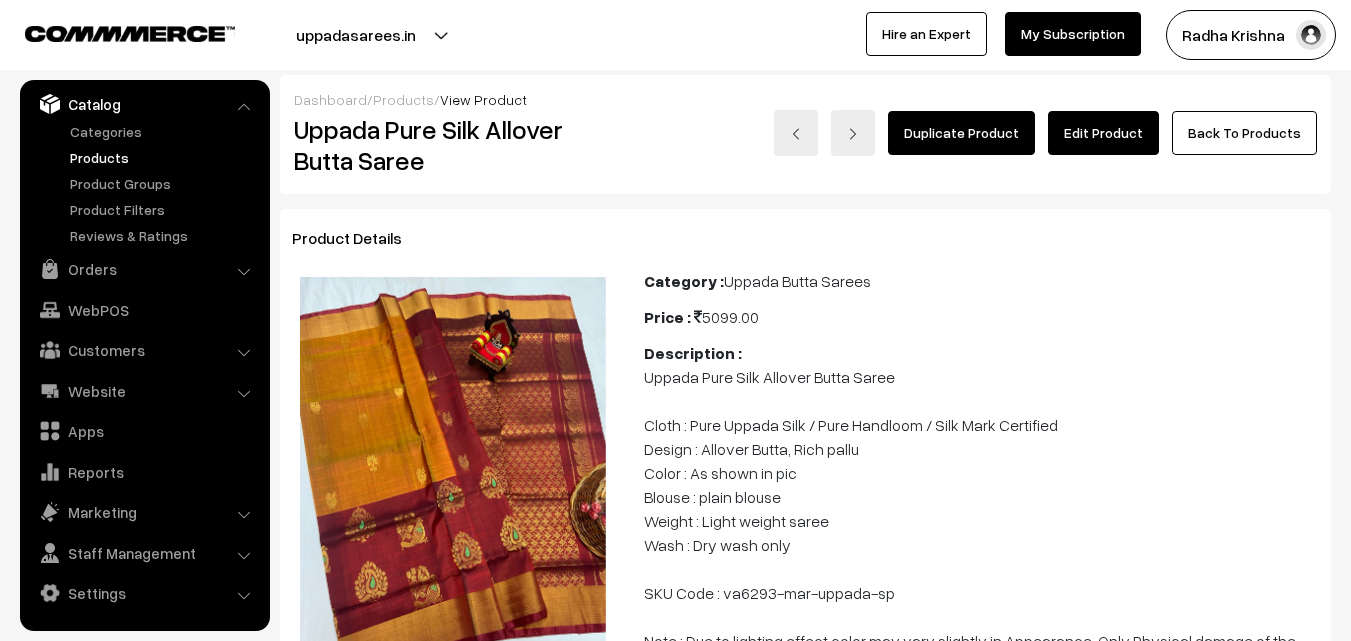 click on "Products" at bounding box center (164, 157) 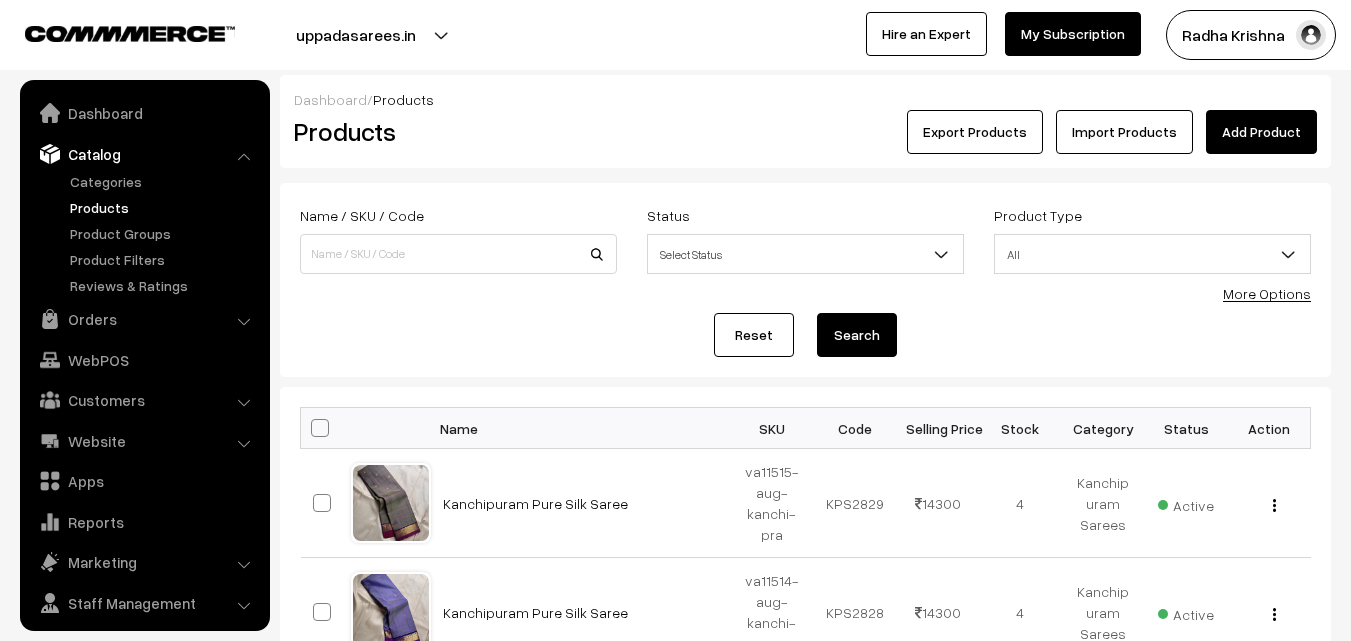 scroll, scrollTop: 0, scrollLeft: 0, axis: both 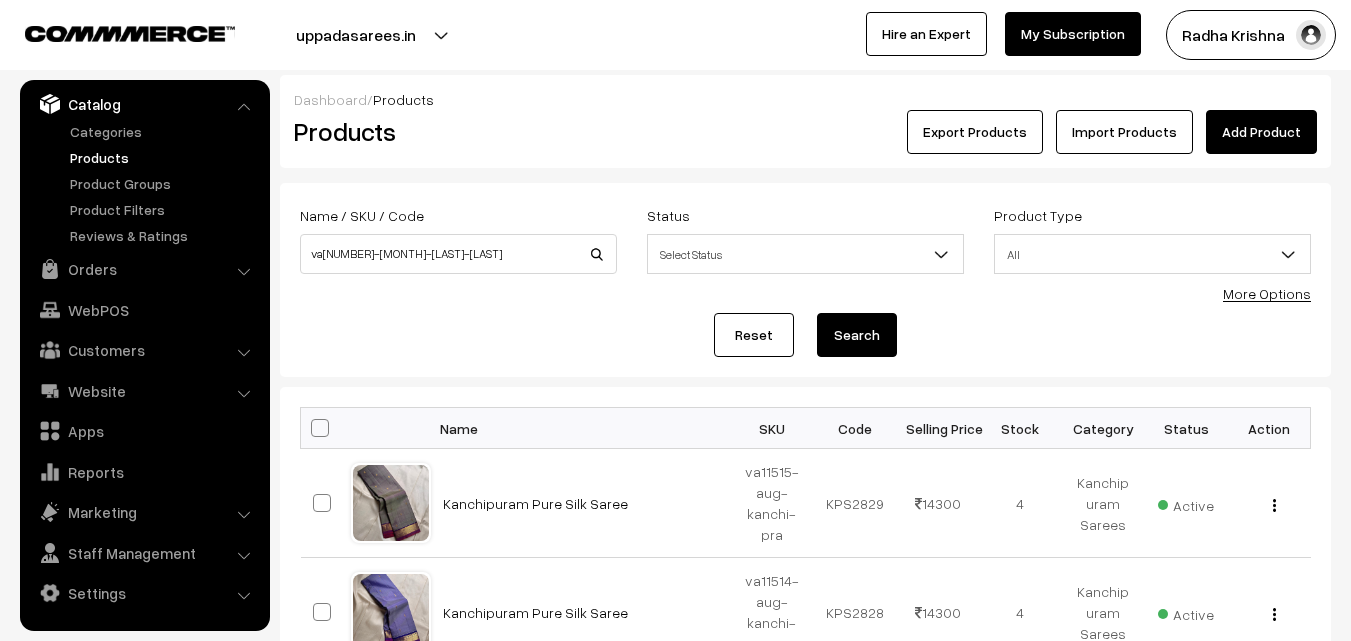 type on "va[NUMBER]-[MONTH]-[LAST]-[LAST]" 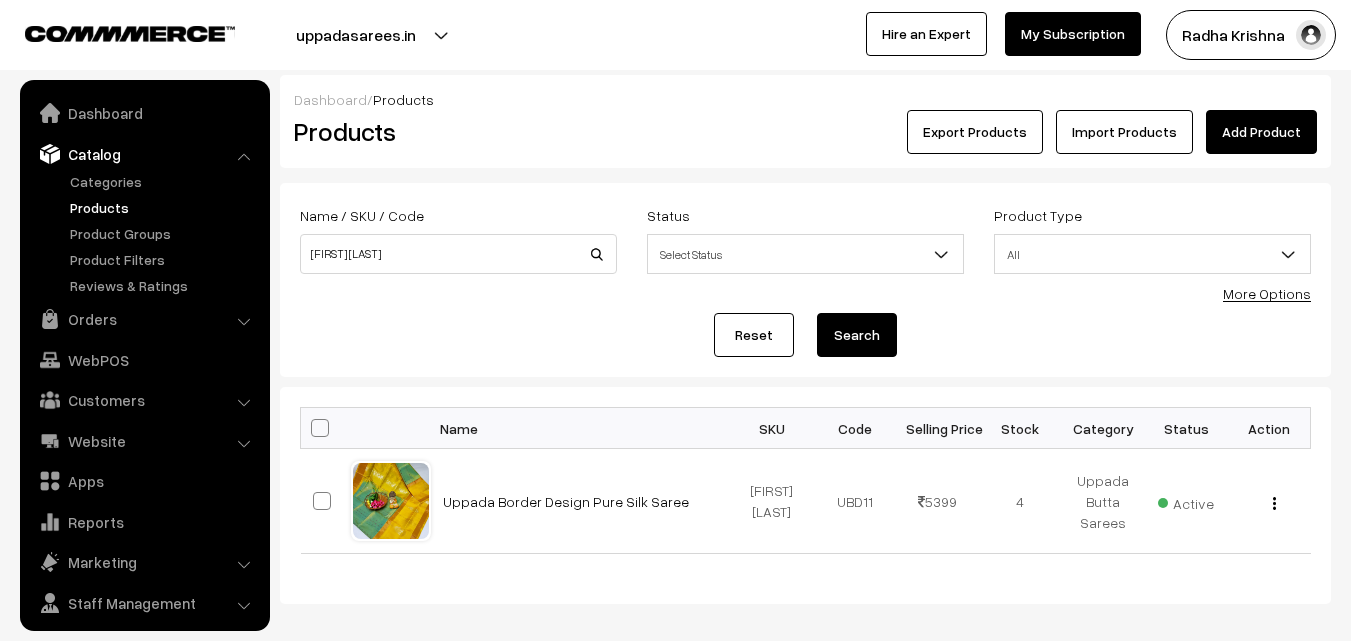 scroll, scrollTop: 0, scrollLeft: 0, axis: both 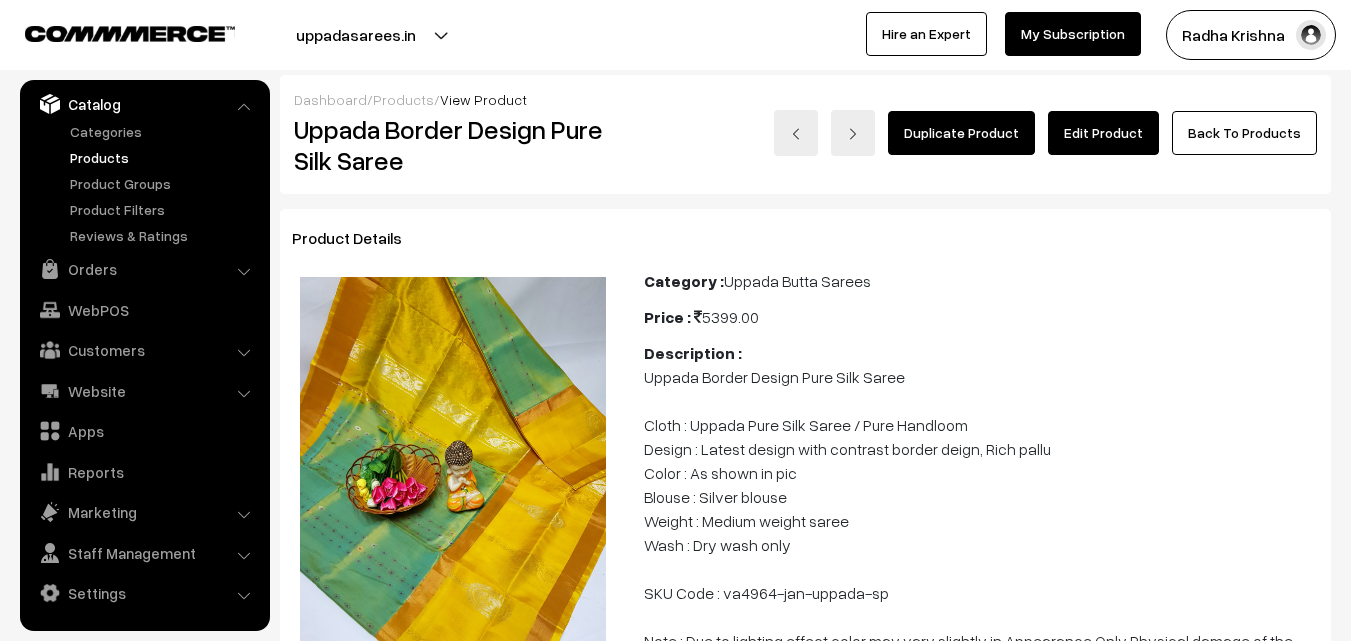 click on "Products" at bounding box center (164, 157) 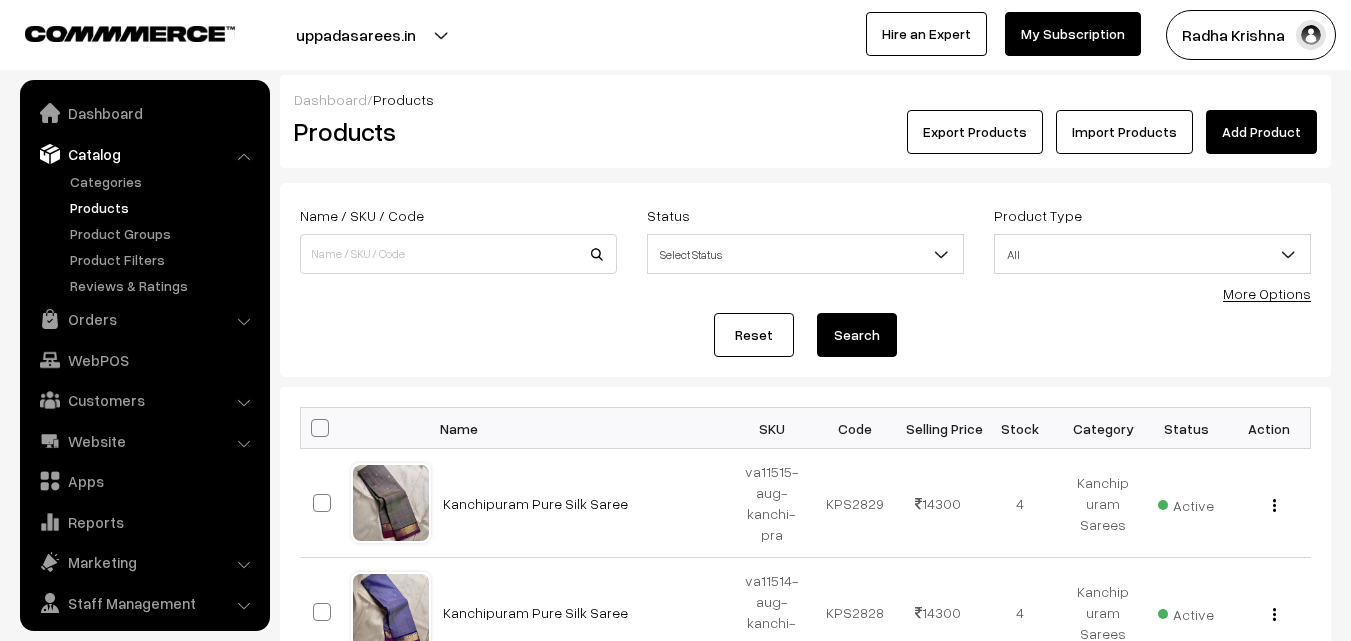 scroll, scrollTop: 0, scrollLeft: 0, axis: both 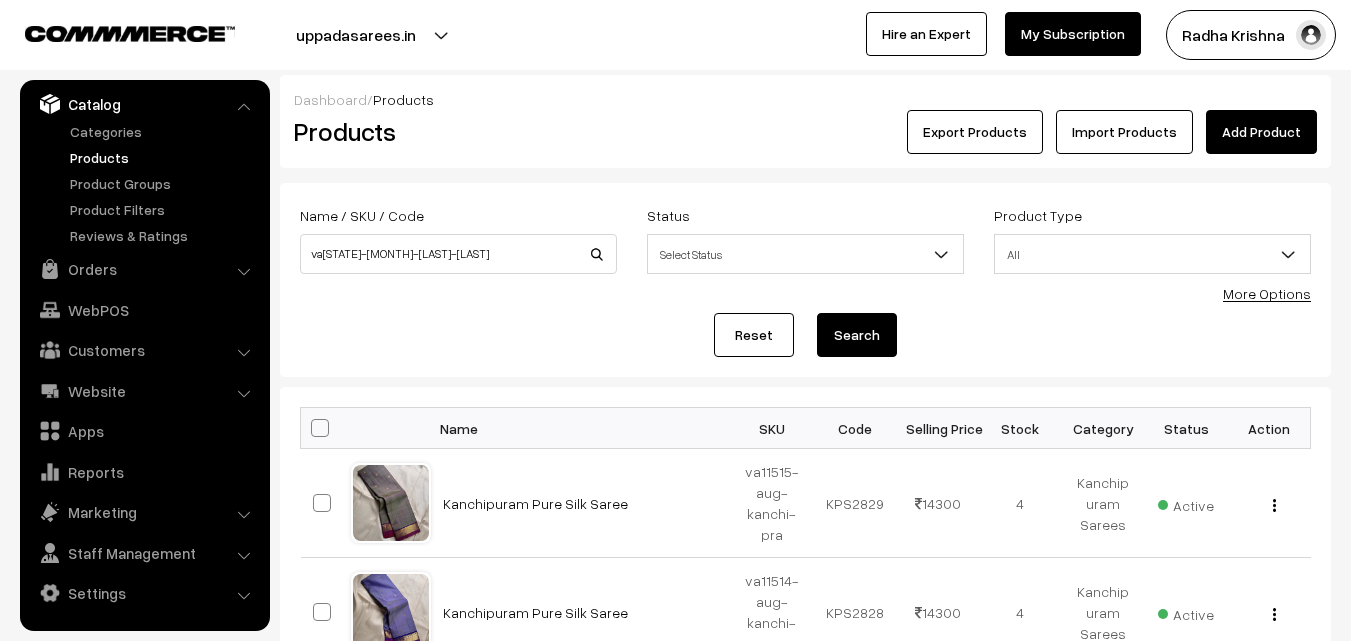 type on "va[STATE]-[MONTH]-[LAST]-[LAST]" 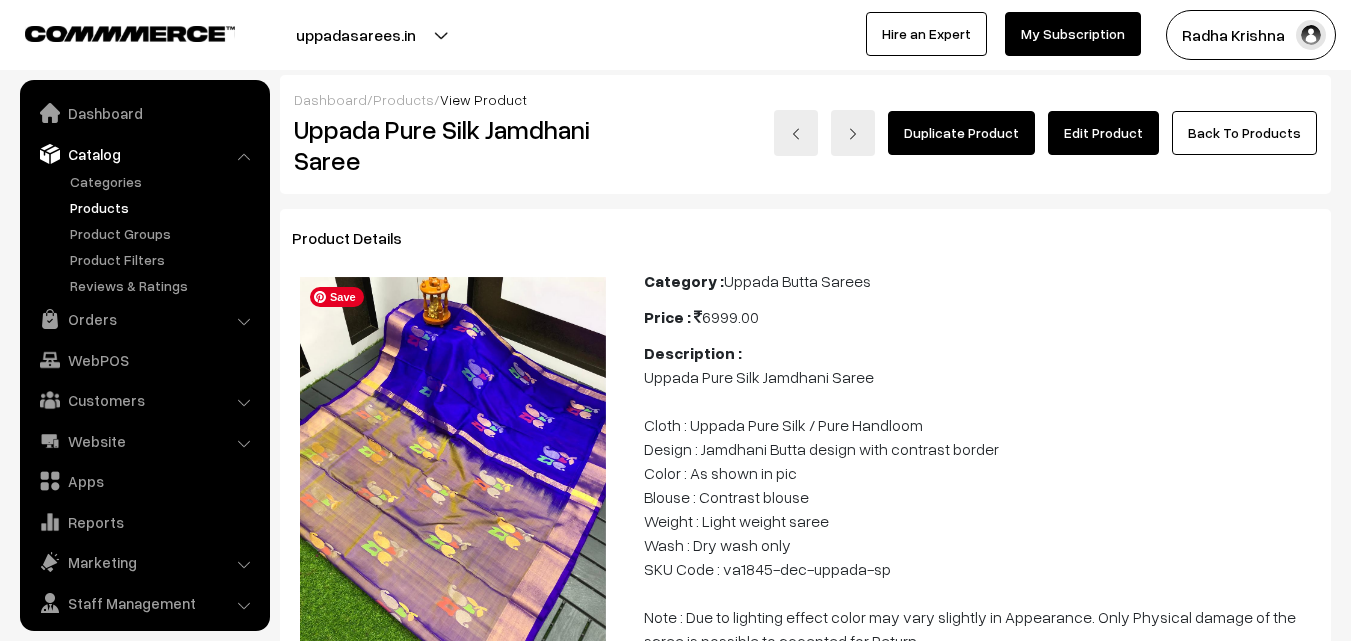 scroll, scrollTop: 0, scrollLeft: 0, axis: both 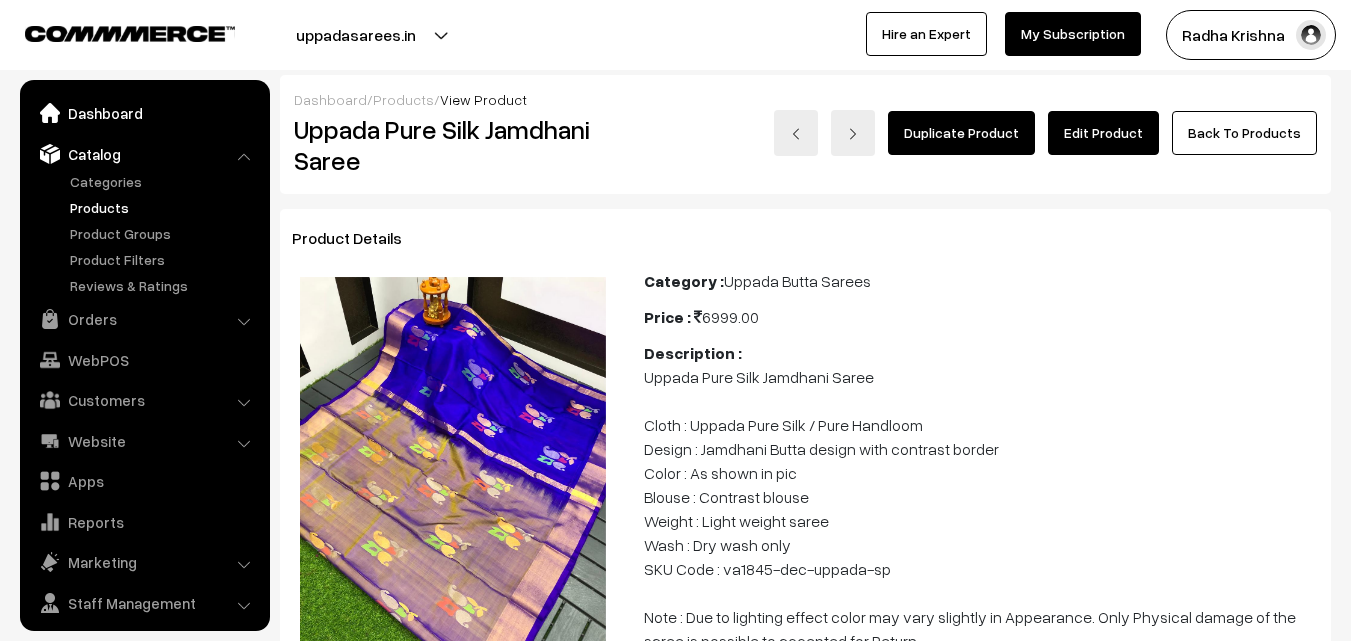 click on "Dashboard" at bounding box center [144, 113] 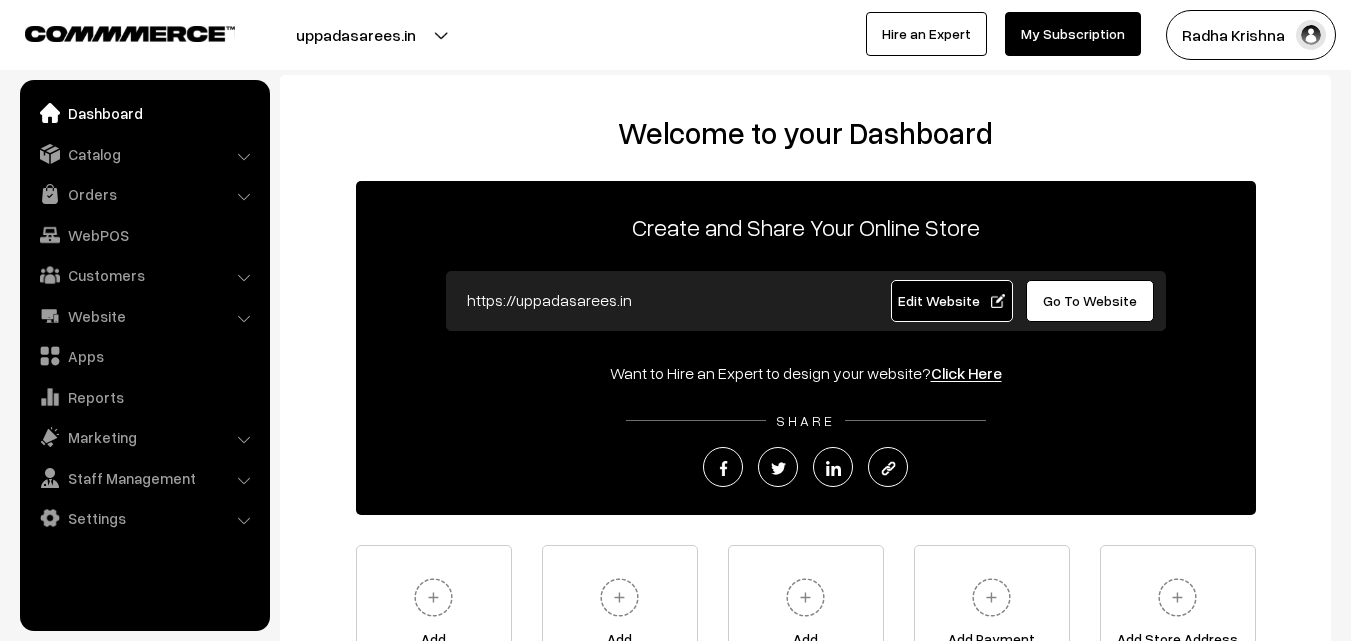 scroll, scrollTop: 0, scrollLeft: 0, axis: both 